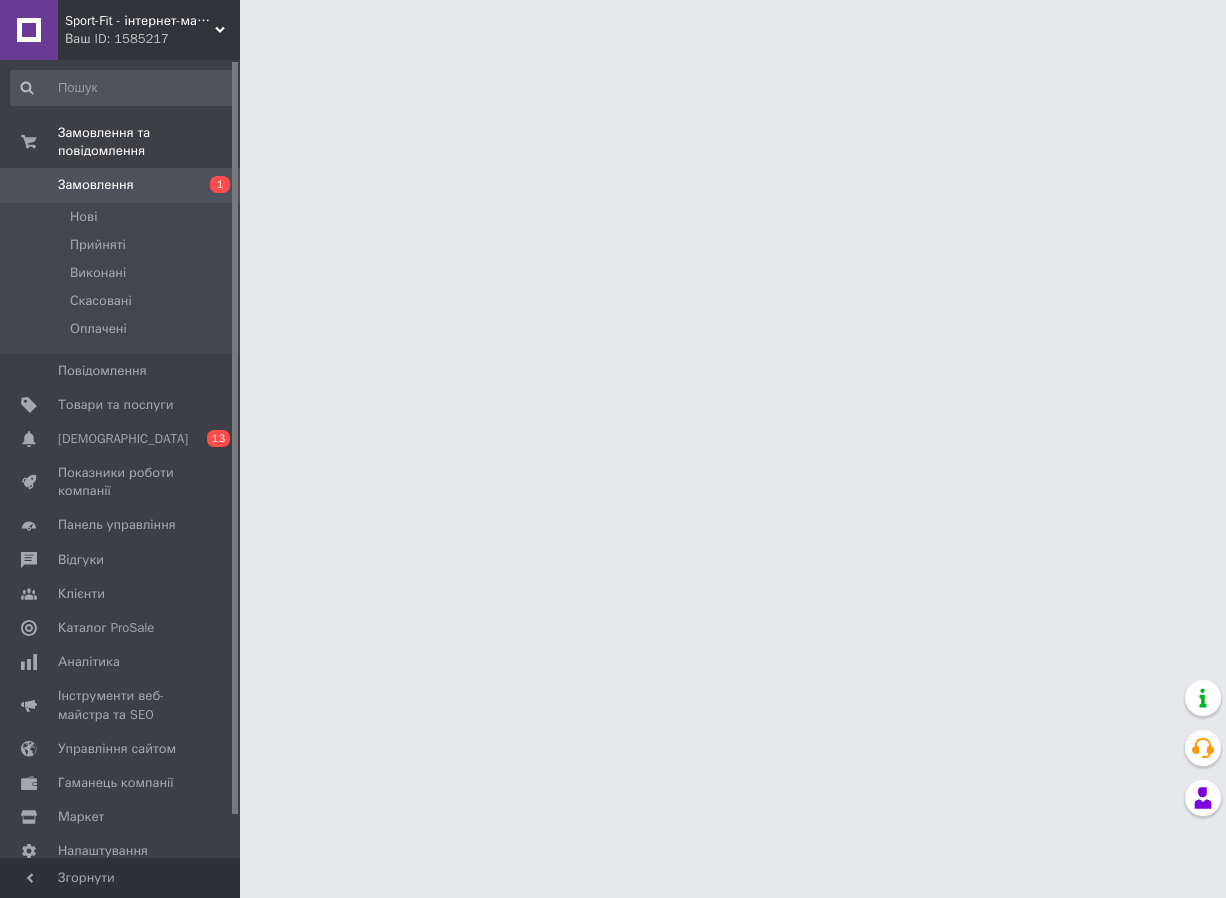 scroll, scrollTop: 0, scrollLeft: 0, axis: both 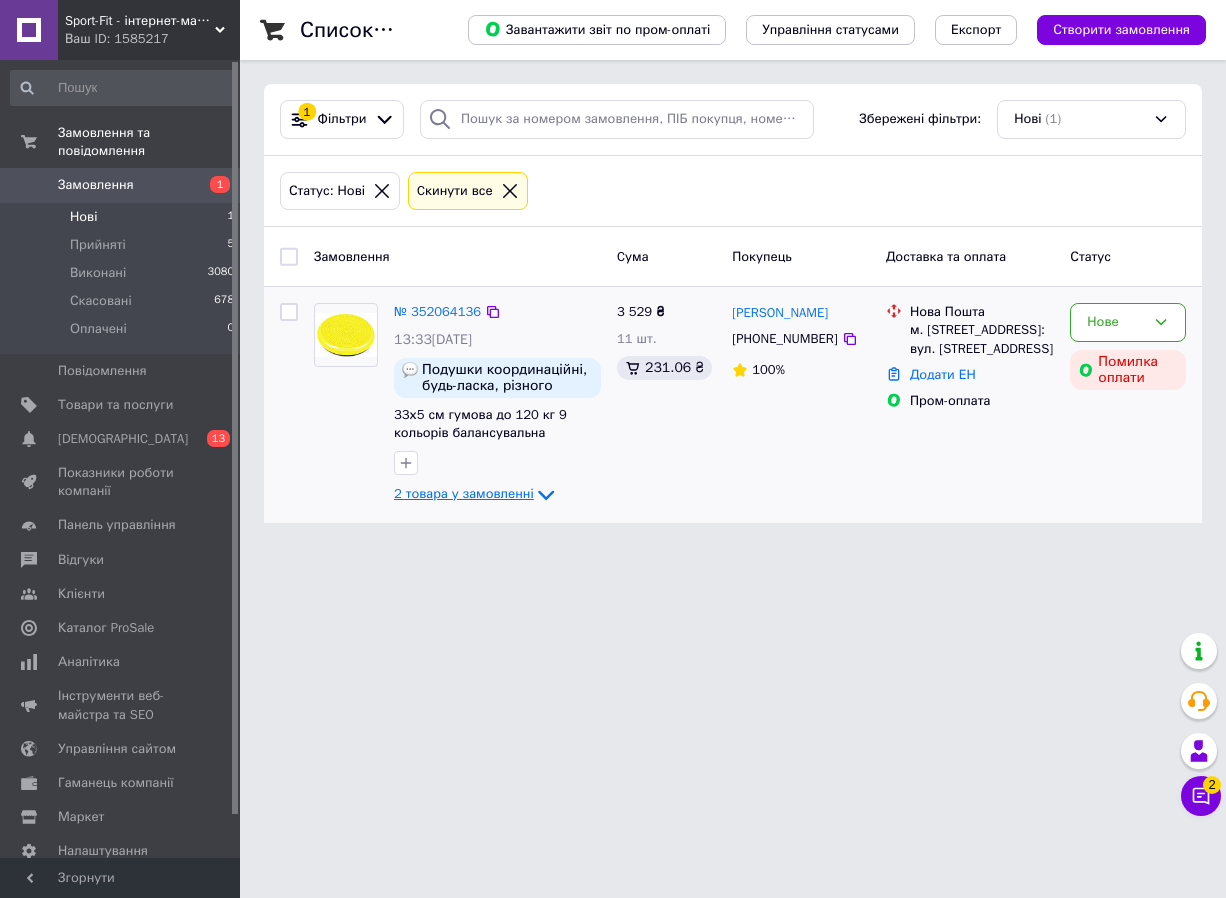 click 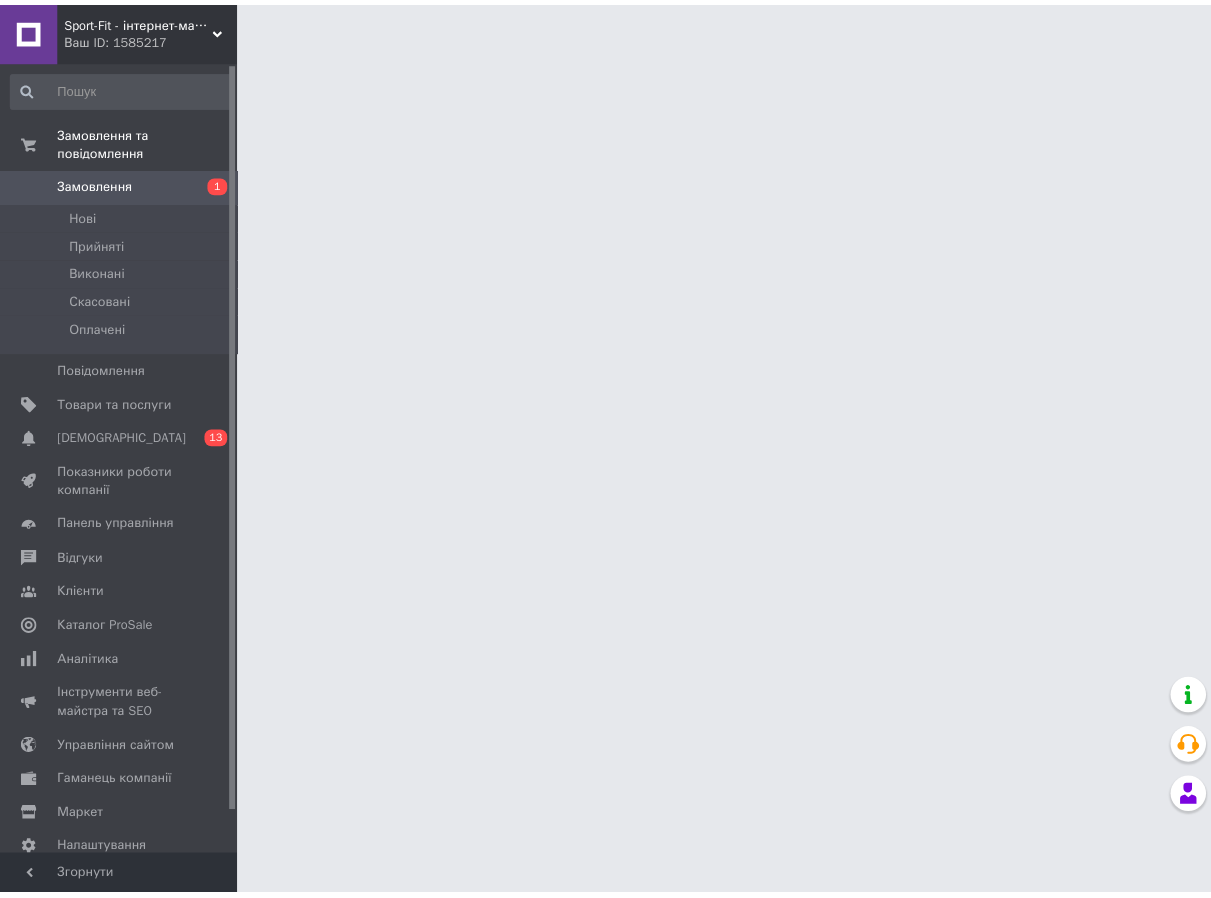 scroll, scrollTop: 0, scrollLeft: 0, axis: both 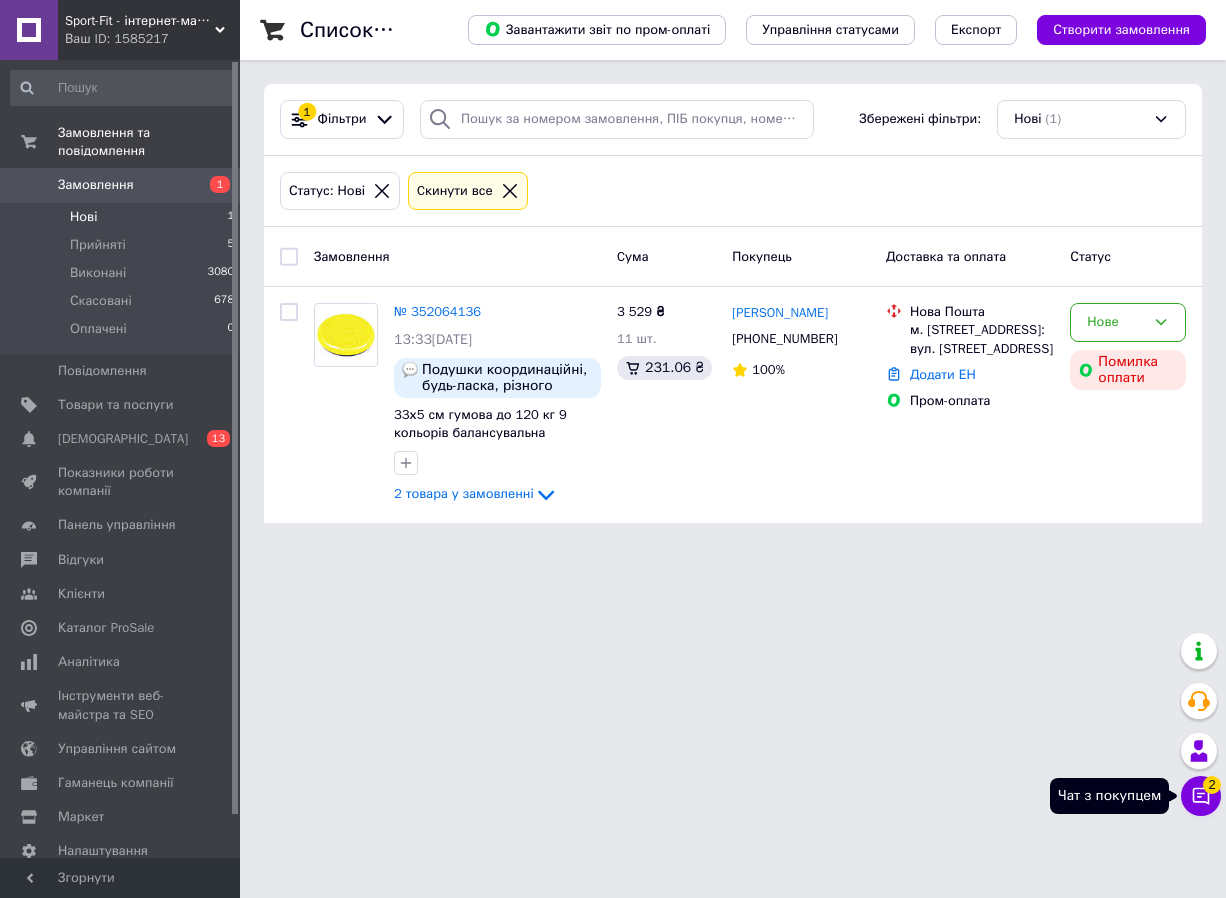 click 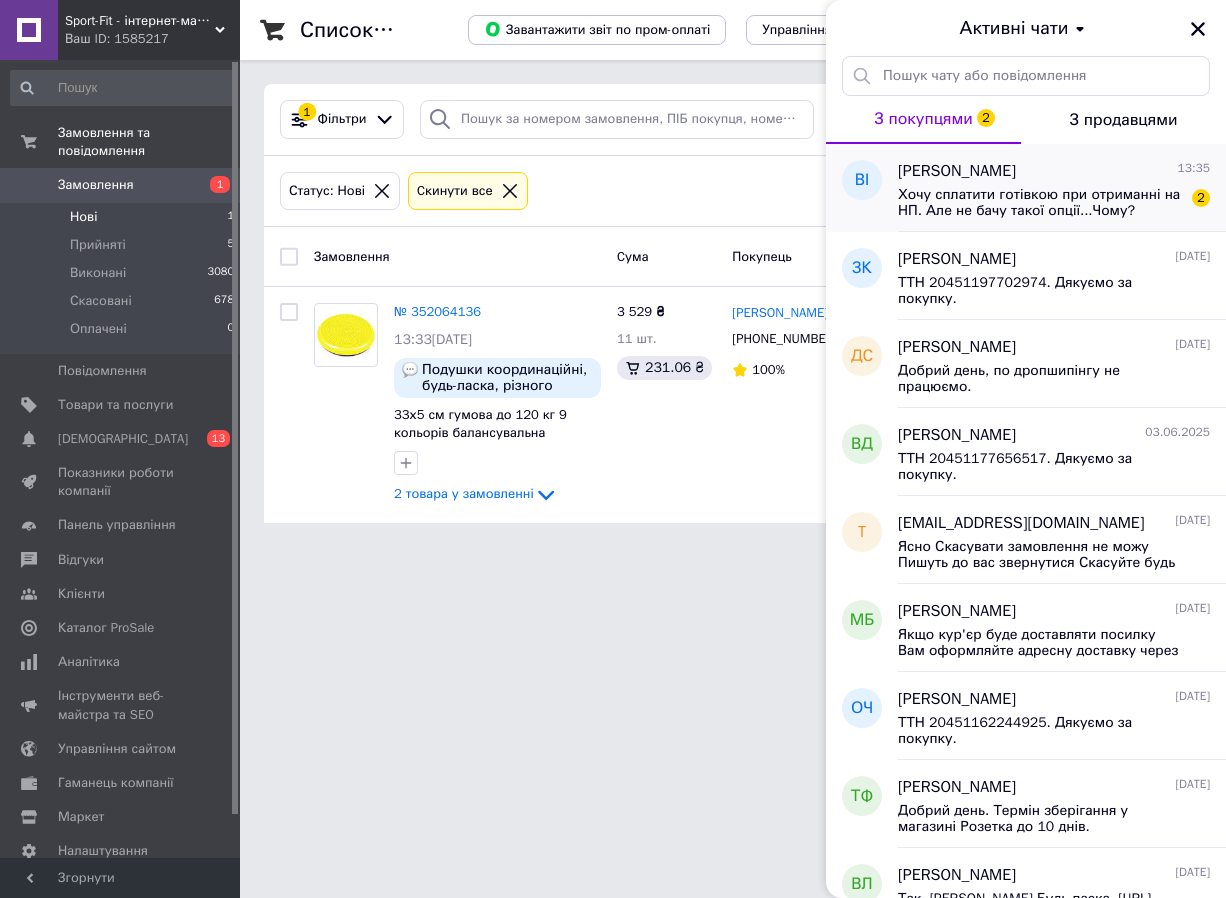 click on "Хочу сплатити готівкою при отриманні на НП. Але не бачу такої опції...Чому?" at bounding box center (1040, 203) 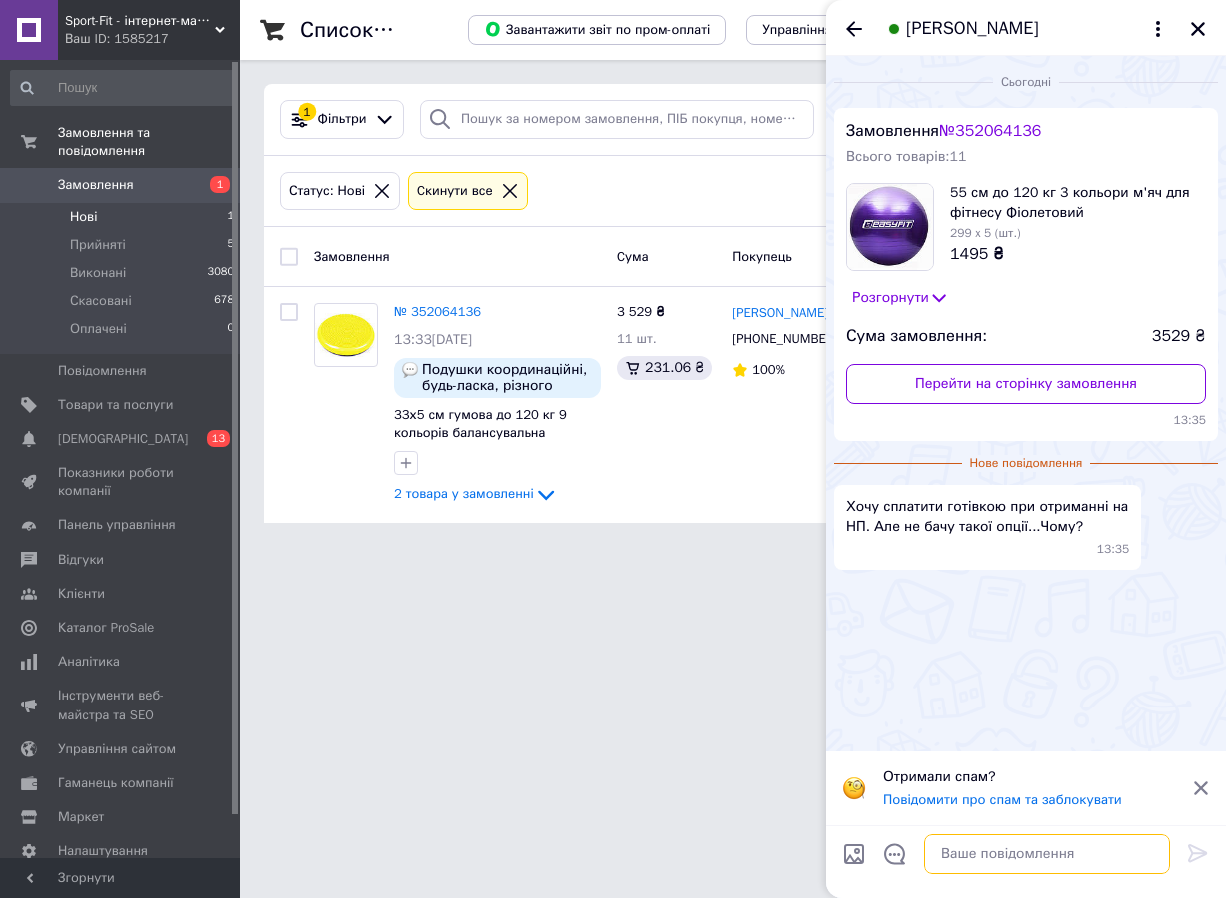 click at bounding box center (1047, 854) 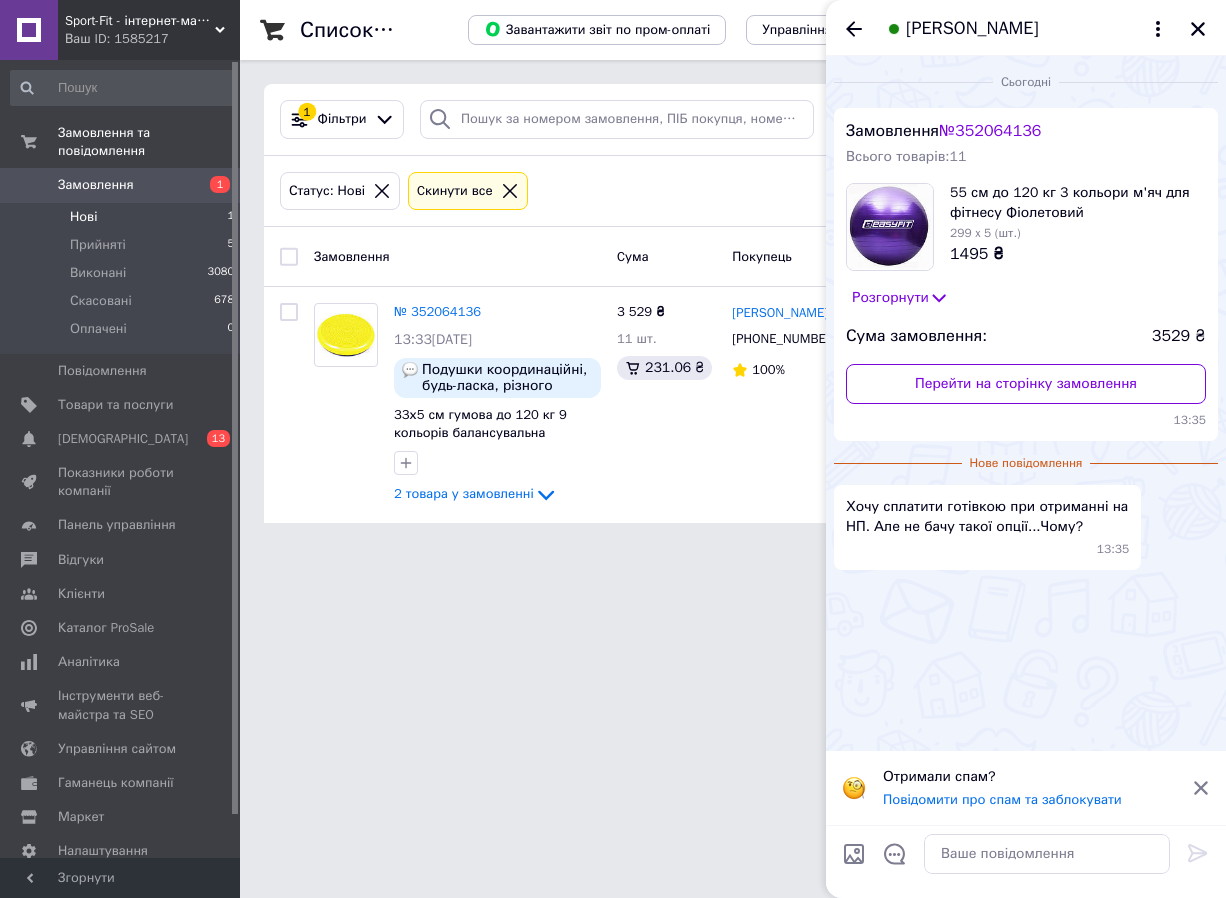 click on "Sport-Fit - інтернет-магазин якісних товарів Ваш ID: 1585217 Сайт Sport-Fit - інтернет-магазин якісни... Кабінет покупця Перевірити стан системи Сторінка на порталі Довідка Вийти Замовлення та повідомлення Замовлення 1 Нові 1 Прийняті 5 Виконані 3080 Скасовані 678 Оплачені 0 Повідомлення 0 Товари та послуги Сповіщення 0 13 Показники роботи компанії Панель управління Відгуки Клієнти Каталог ProSale Аналітика Інструменти веб-майстра та SEO Управління сайтом Гаманець компанії [PERSON_NAME] Тарифи та рахунки Prom мікс 1 000   1 11" at bounding box center (613, 273) 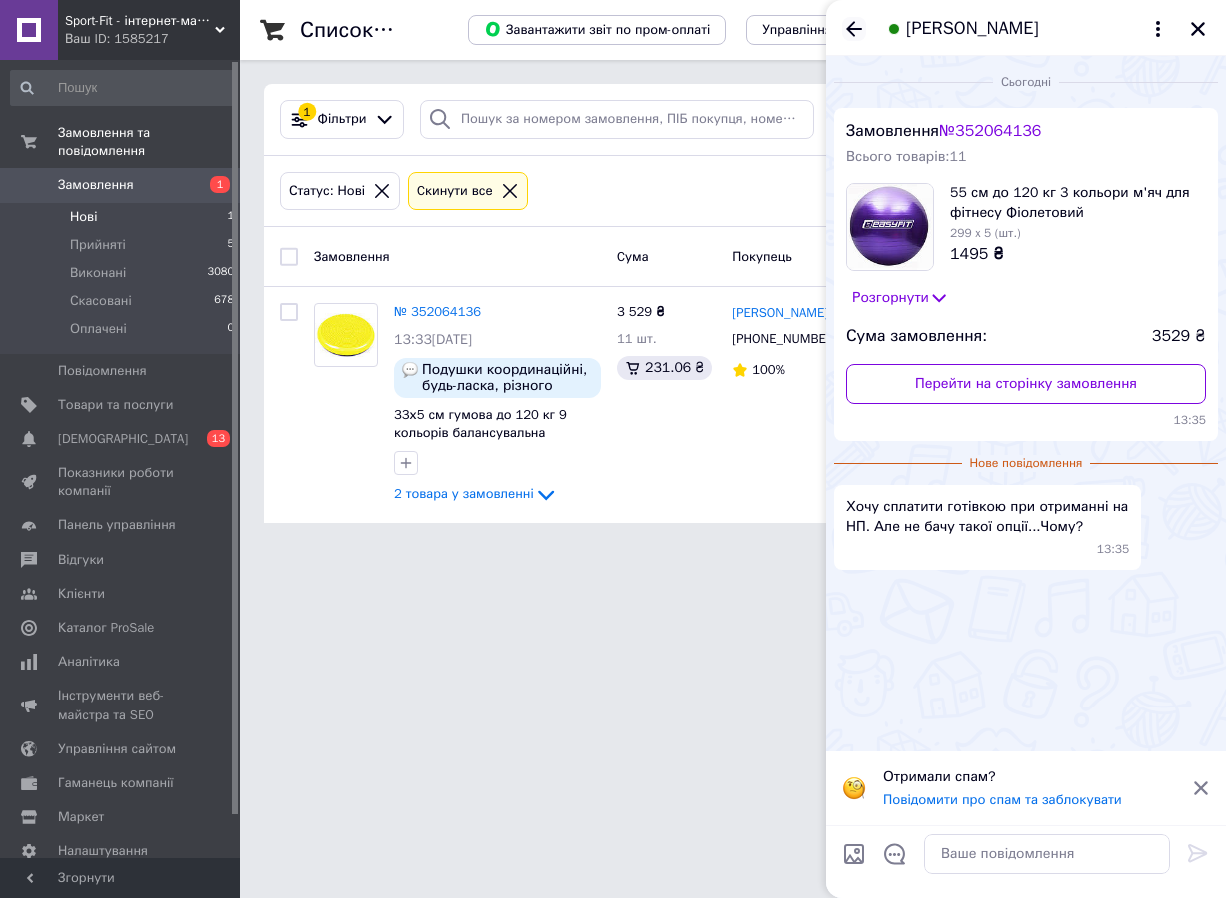 click 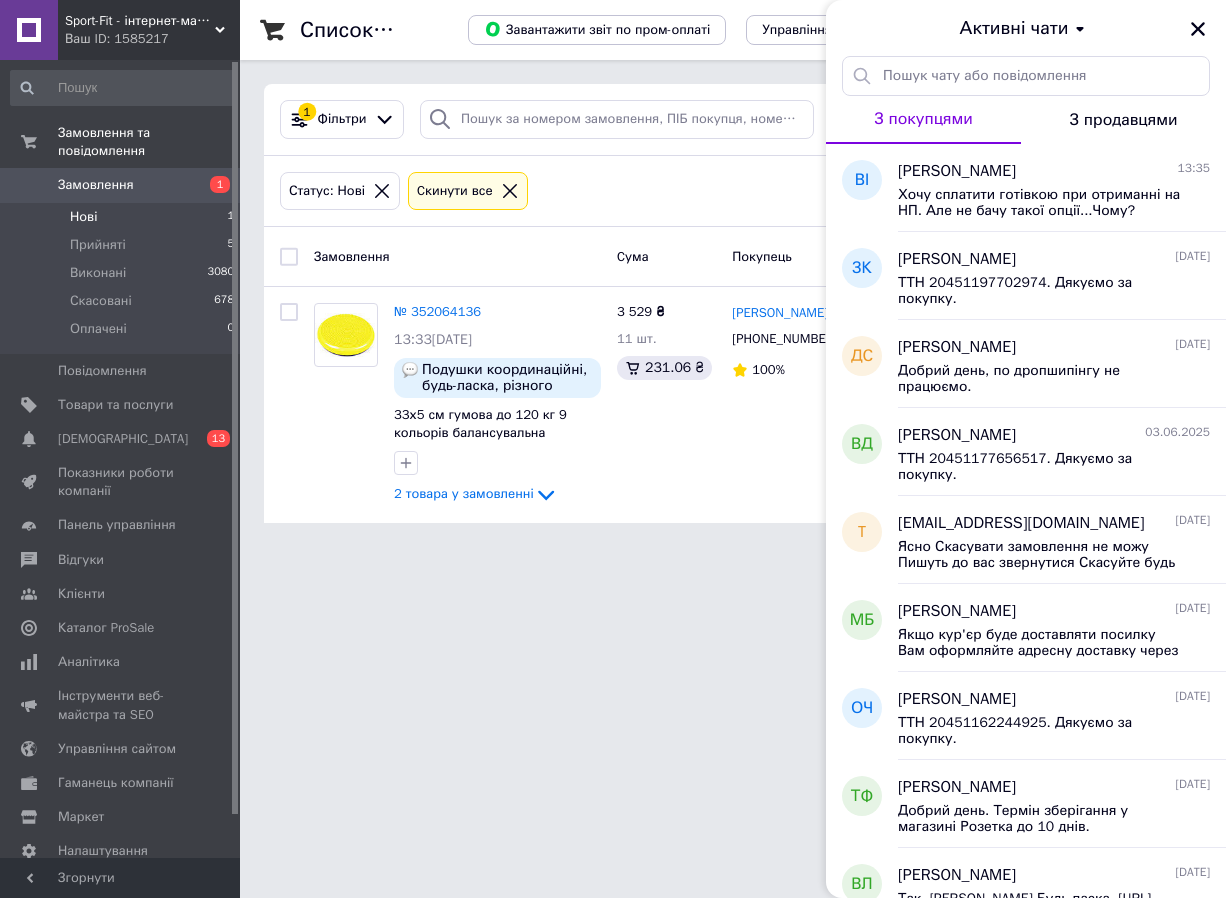 click on "Sport-Fit - інтернет-магазин якісних товарів Ваш ID: 1585217 Сайт Sport-Fit - інтернет-магазин якісни... Кабінет покупця Перевірити стан системи Сторінка на порталі Довідка Вийти Замовлення та повідомлення Замовлення 1 Нові 1 Прийняті 5 Виконані 3080 Скасовані 678 Оплачені 0 Повідомлення 0 Товари та послуги Сповіщення 0 13 Показники роботи компанії Панель управління Відгуки Клієнти Каталог ProSale Аналітика Інструменти веб-майстра та SEO Управління сайтом Гаманець компанії [PERSON_NAME] Тарифи та рахунки Prom мікс 1 000   1 t" at bounding box center (613, 273) 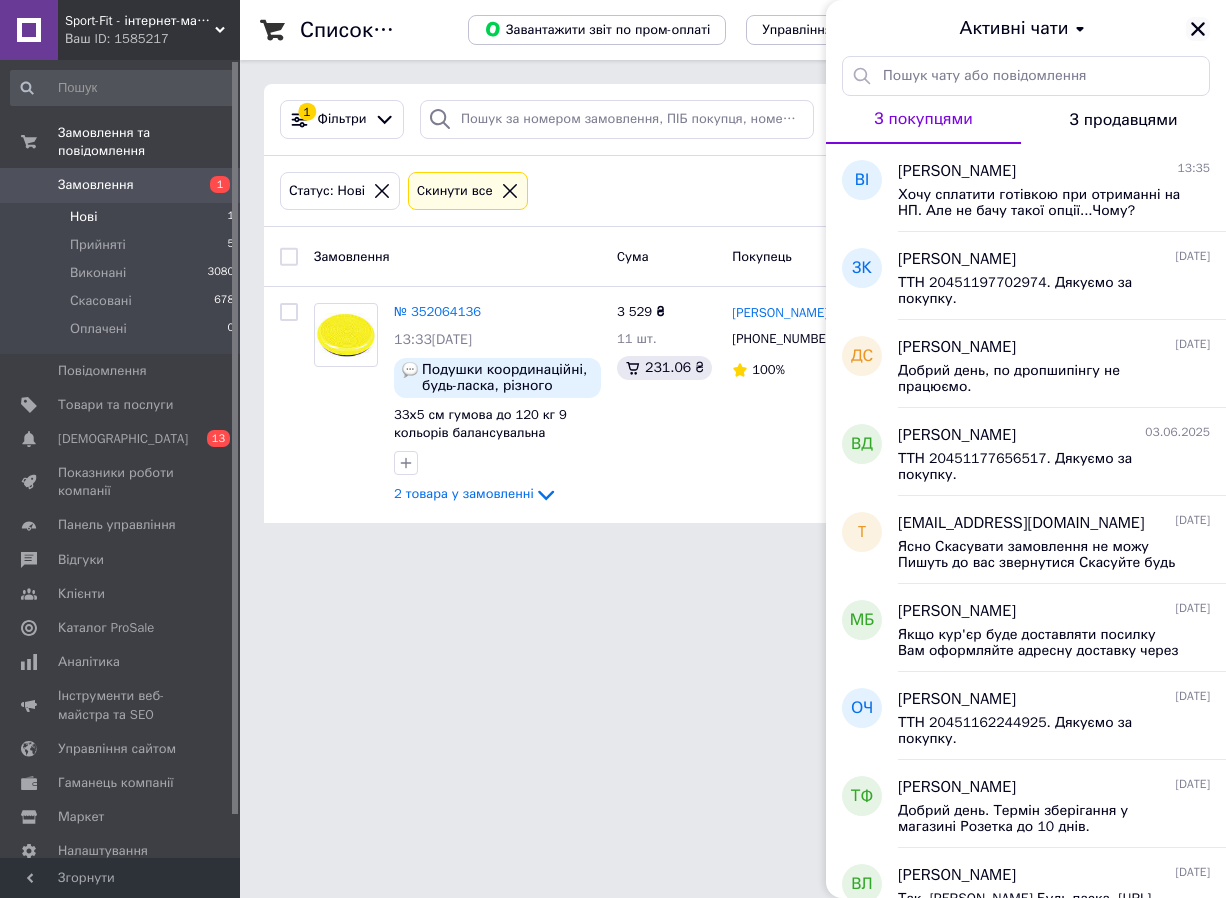 click 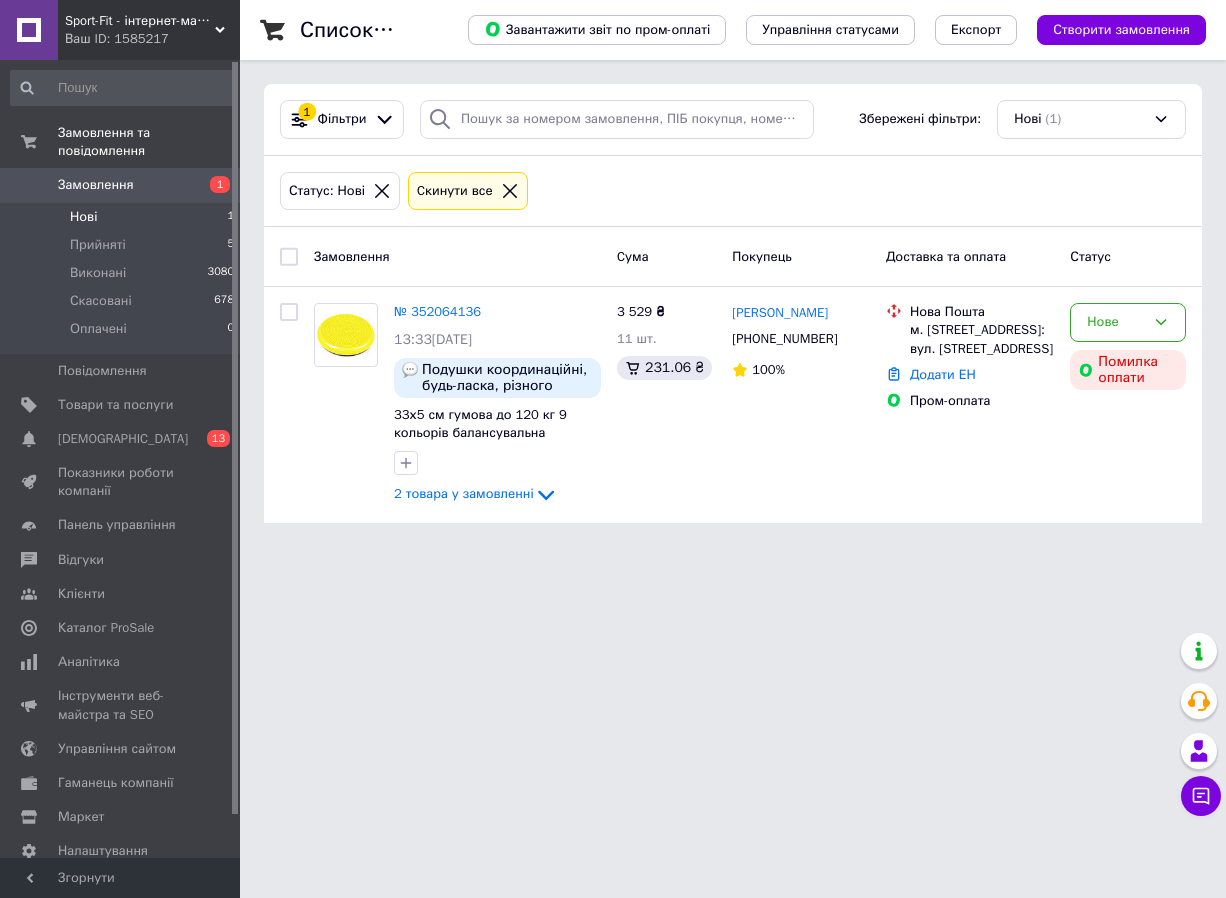 click on "Sport-Fit - інтернет-магазин якісних товарів Ваш ID: 1585217 Сайт Sport-Fit - інтернет-магазин якісни... Кабінет покупця Перевірити стан системи Сторінка на порталі Довідка Вийти Замовлення та повідомлення Замовлення 1 Нові 1 Прийняті 5 Виконані 3080 Скасовані 678 Оплачені 0 Повідомлення 0 Товари та послуги Сповіщення 0 13 Показники роботи компанії Панель управління Відгуки Клієнти Каталог ProSale Аналітика Інструменти веб-майстра та SEO Управління сайтом Гаманець компанії [PERSON_NAME] Тарифи та рахунки Prom мікс 1 000   1" at bounding box center [613, 273] 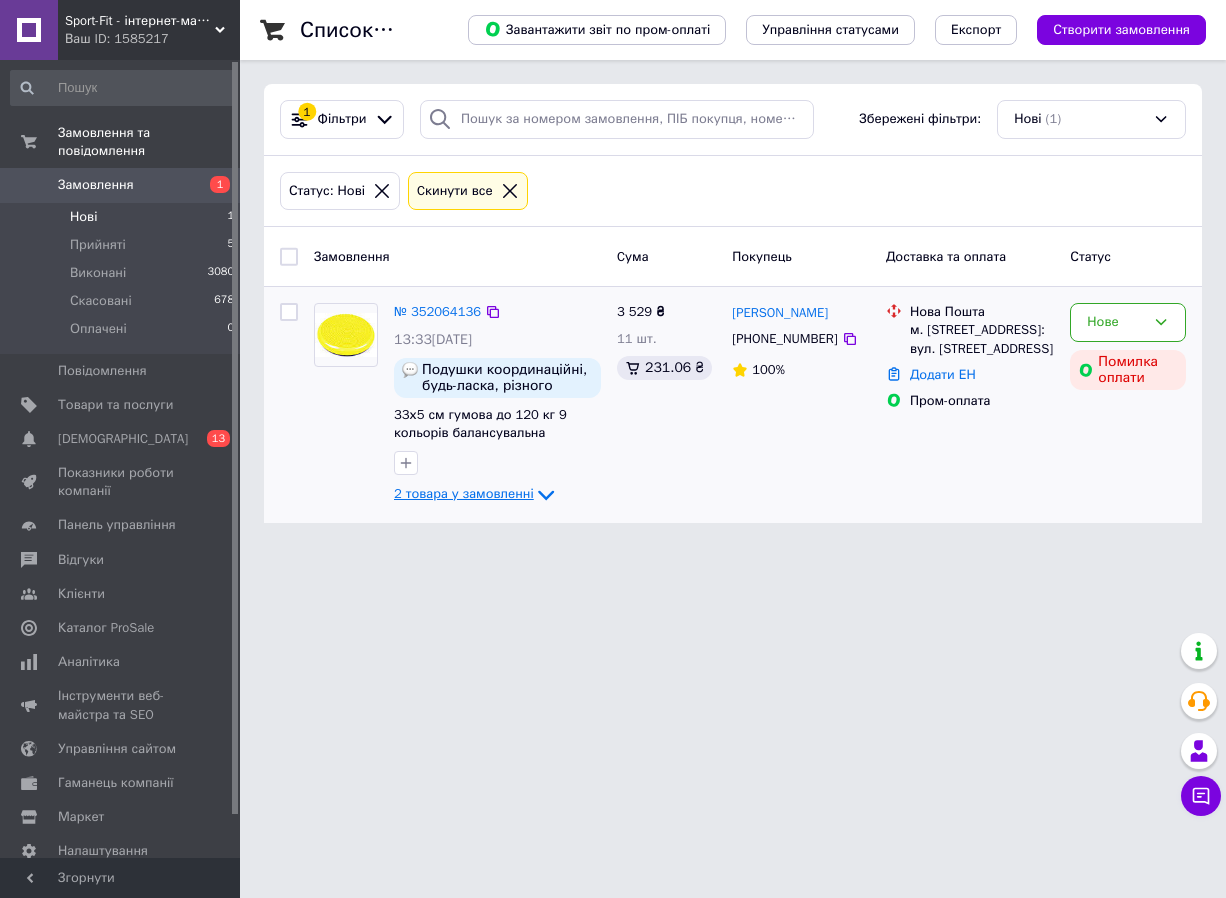 click 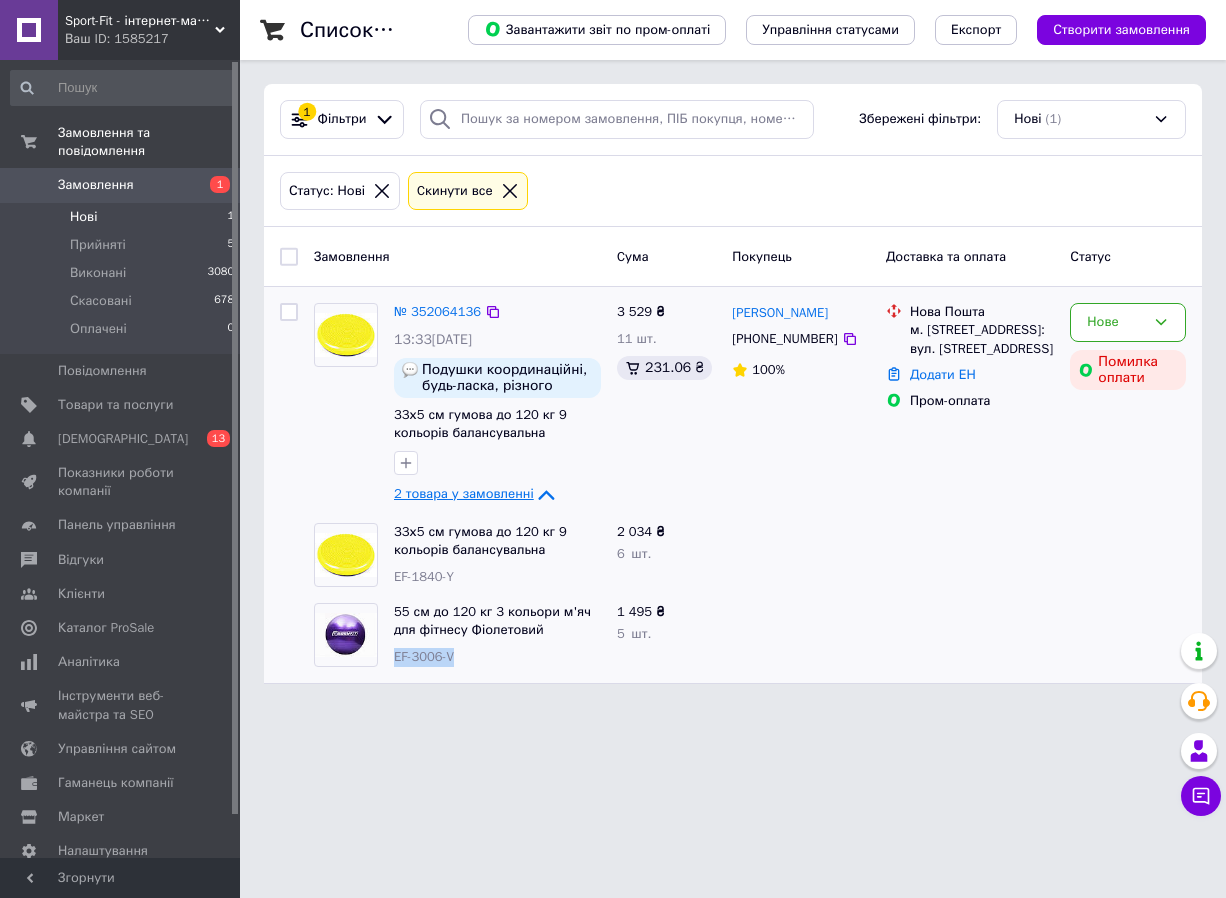 drag, startPoint x: 387, startPoint y: 659, endPoint x: 461, endPoint y: 669, distance: 74.672615 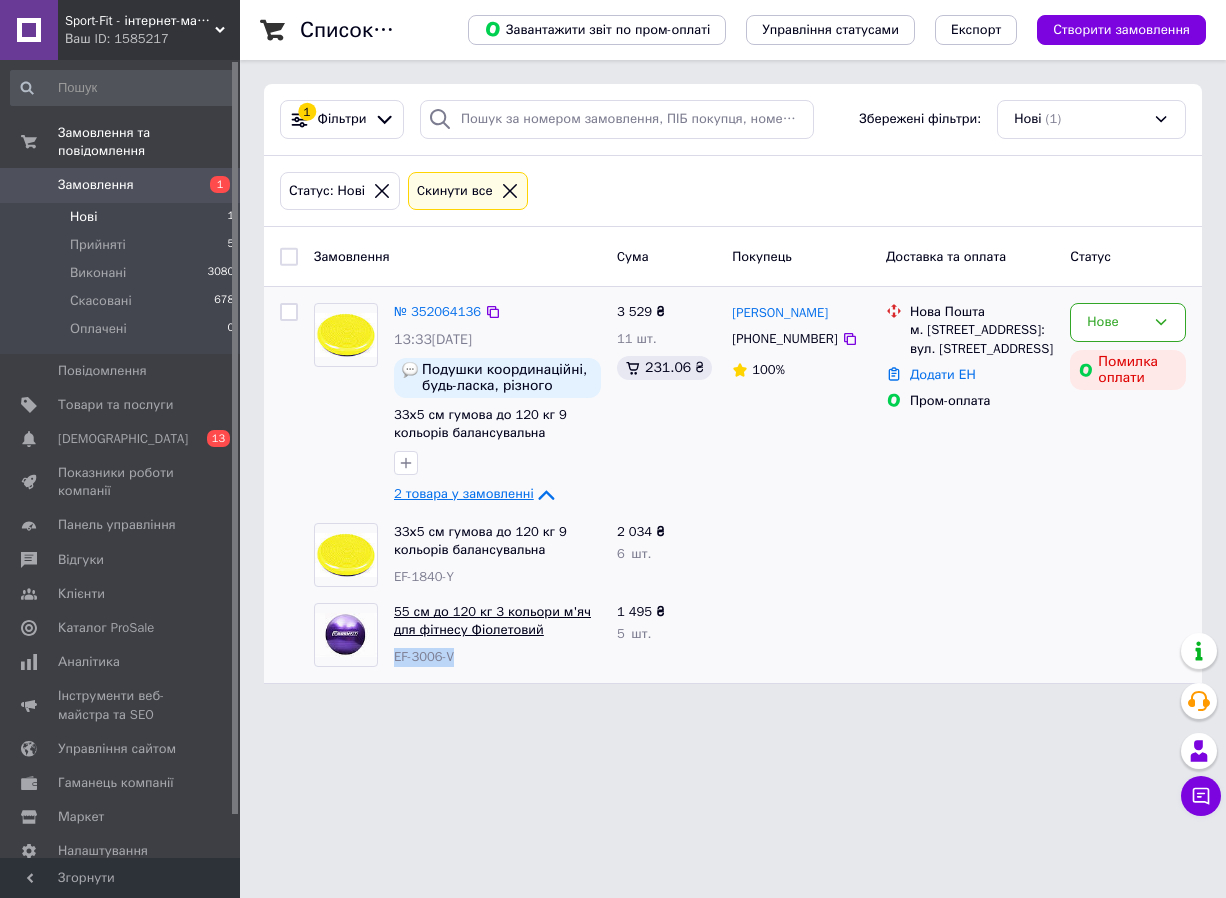 copy on "EF-3006-V" 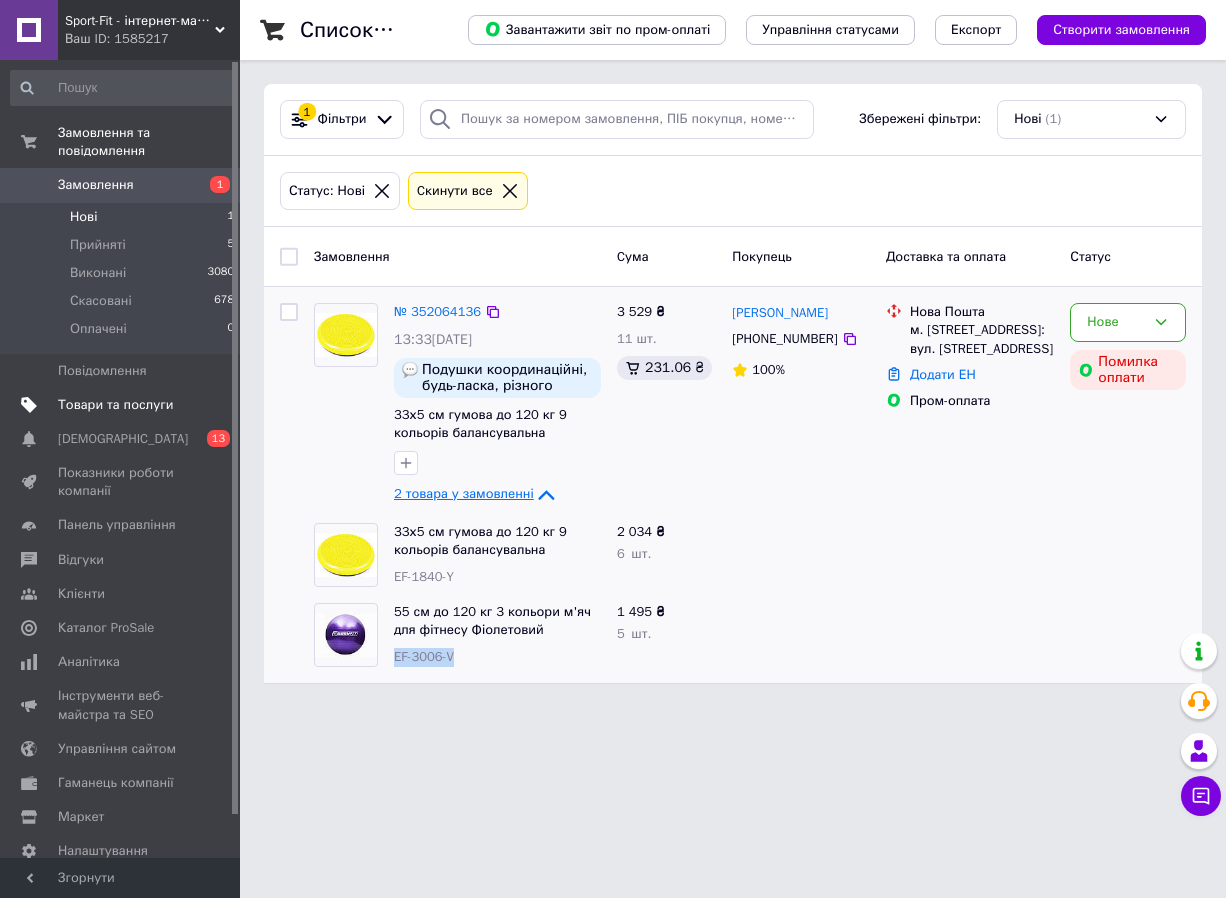 click on "Товари та послуги" at bounding box center (115, 405) 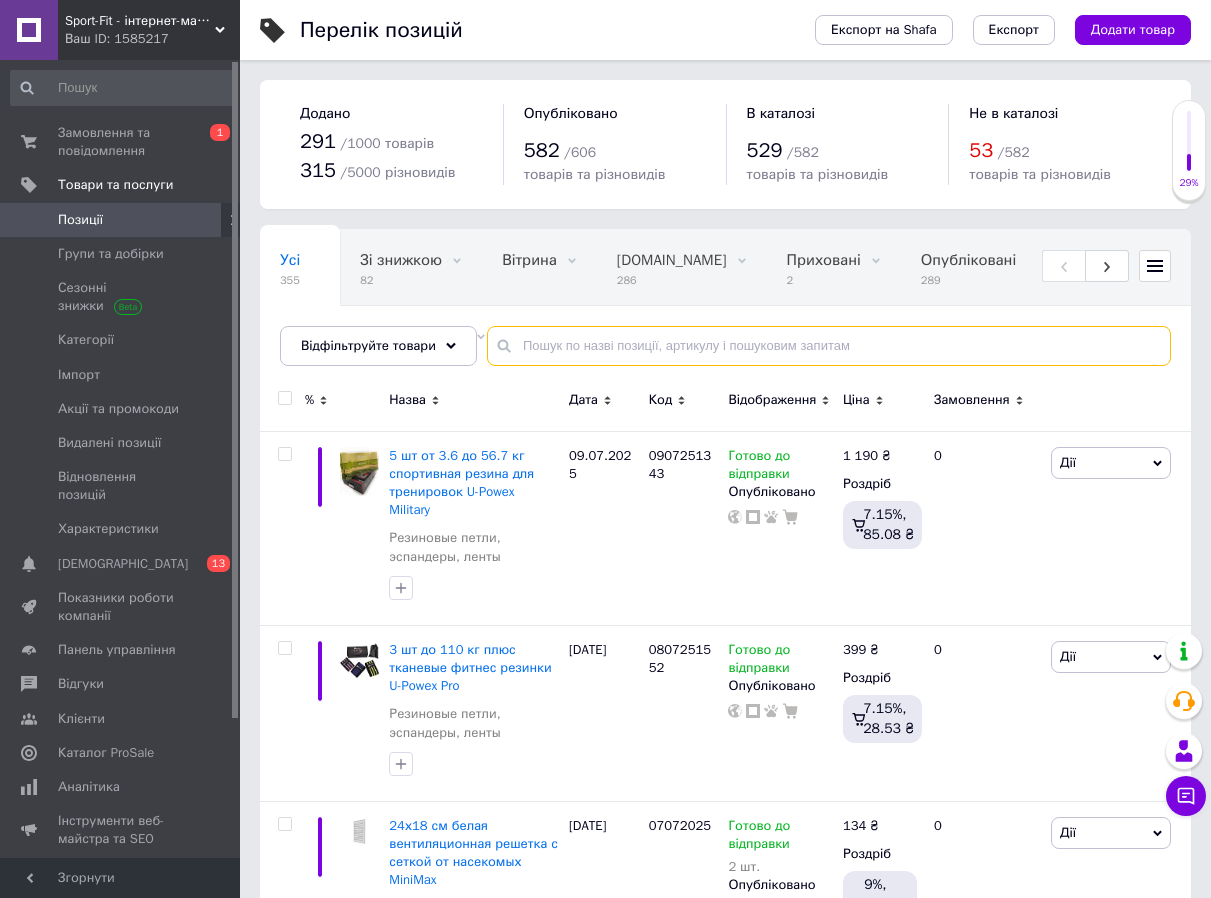 paste on "EF-3006-GY" 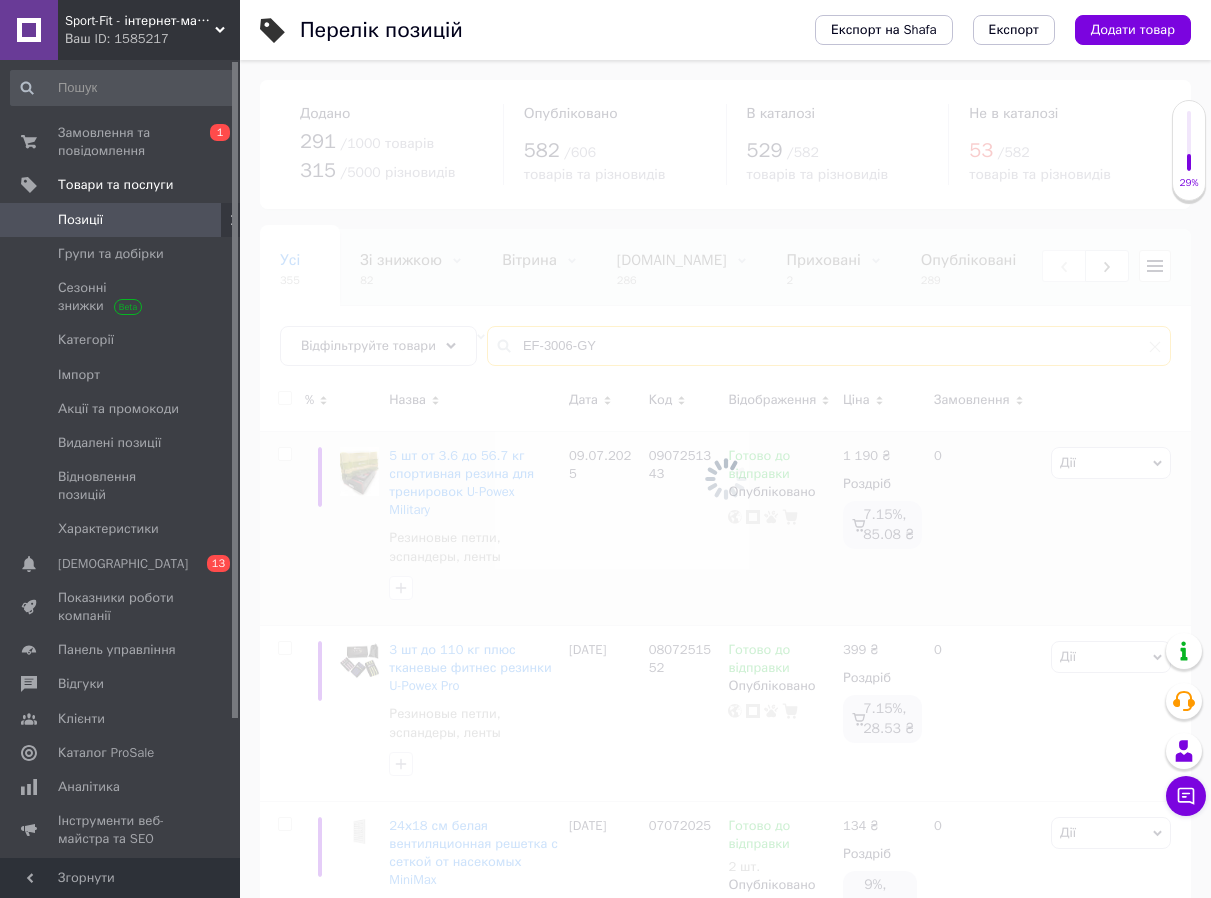 type on "EF-3006-GY" 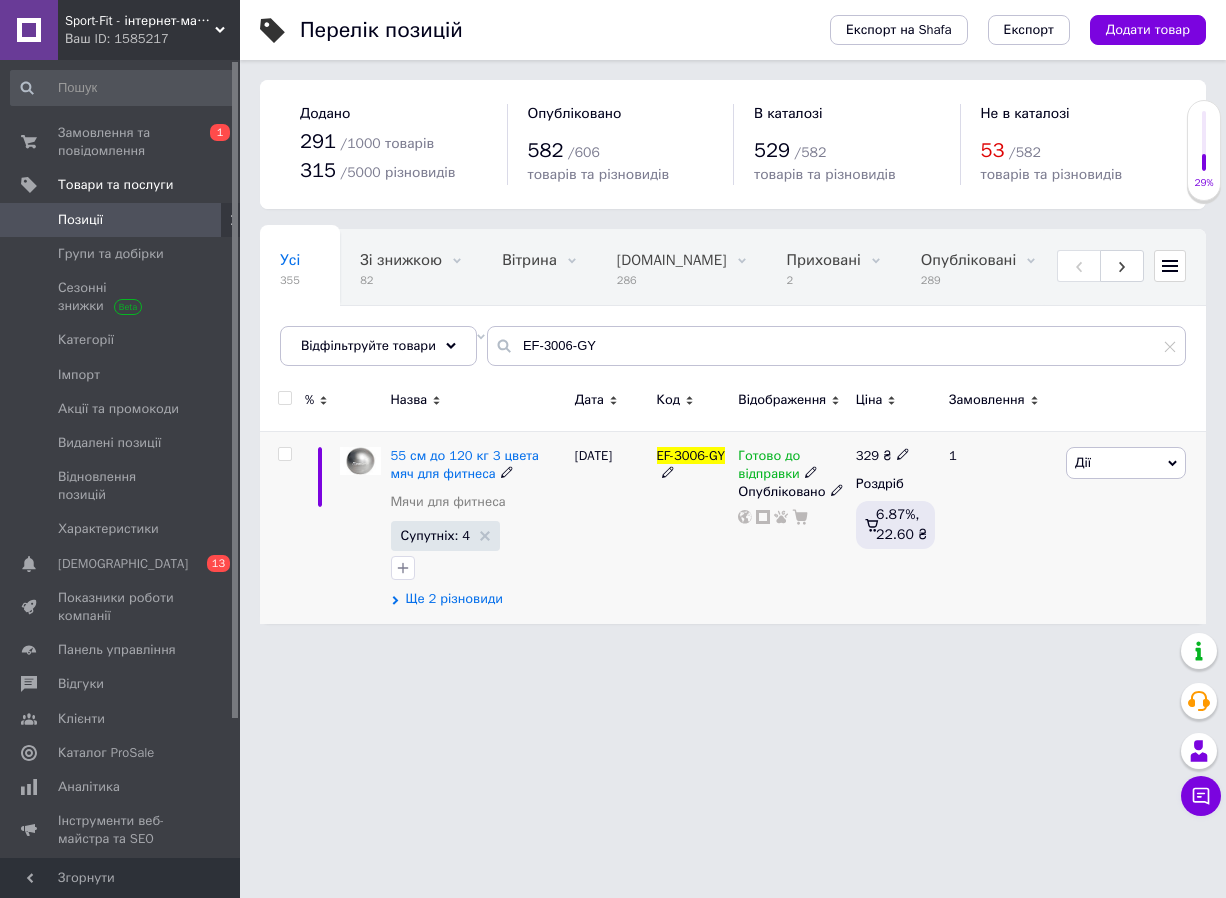 click on "Ще 2 різновиди" at bounding box center [454, 599] 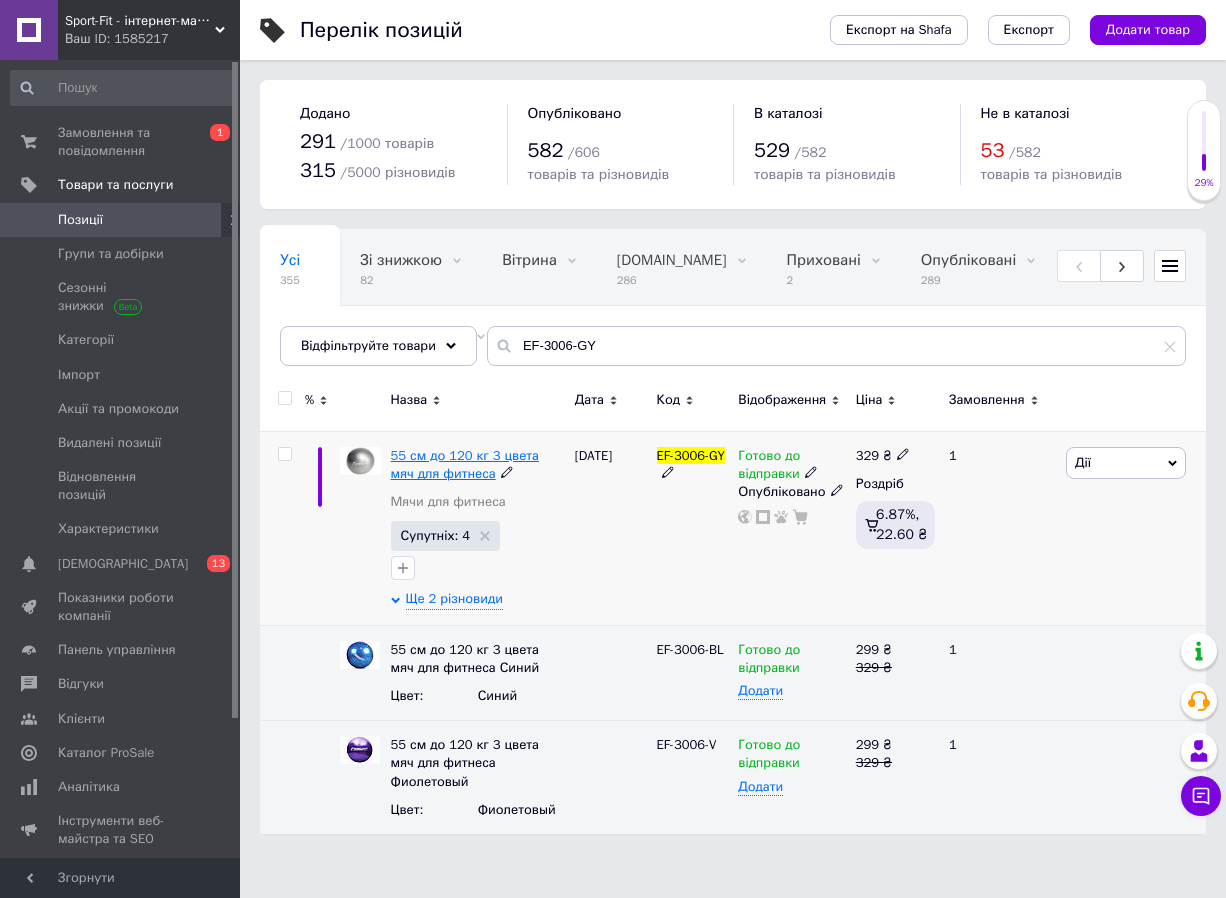 click on "55 см до 120 кг 3 цвета мяч для фитнеса" at bounding box center (465, 464) 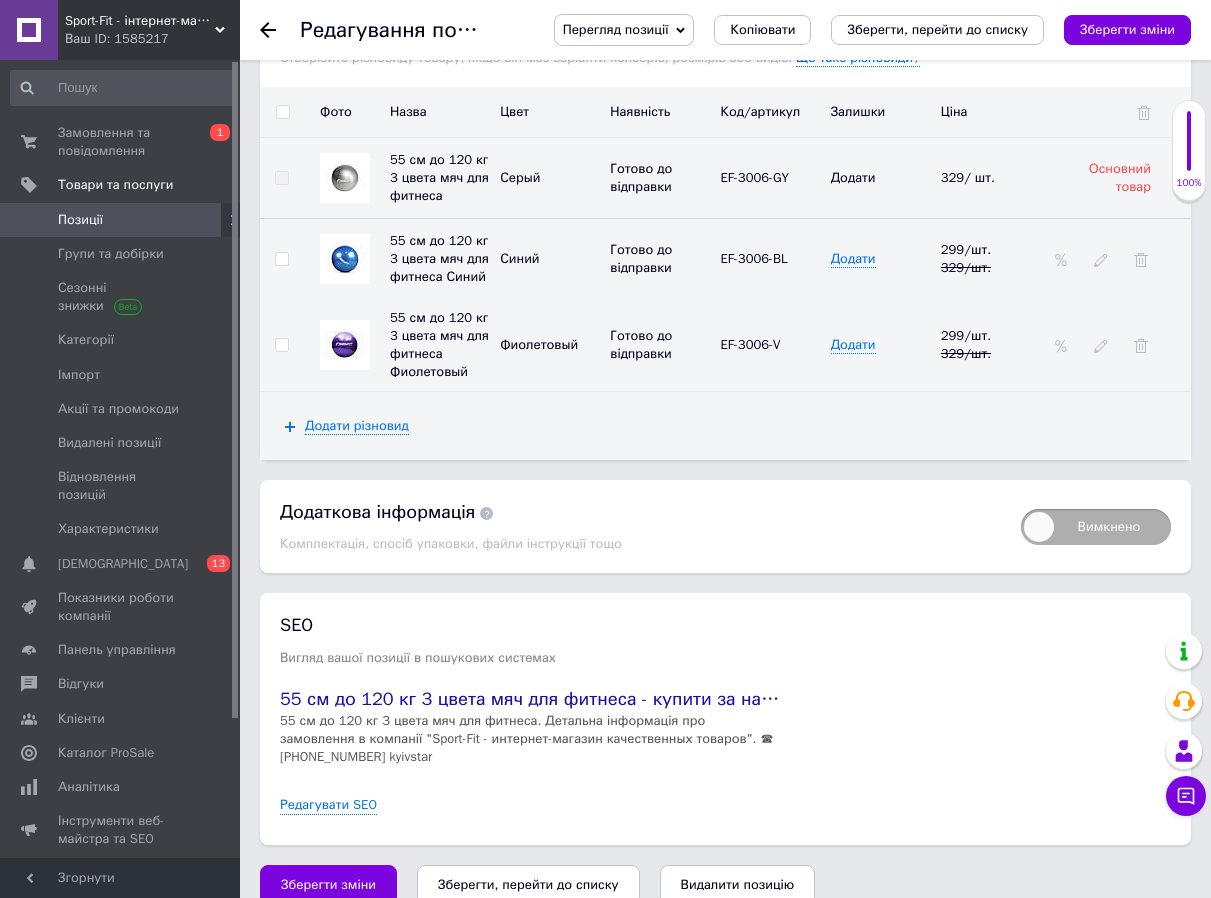 scroll, scrollTop: 2600, scrollLeft: 0, axis: vertical 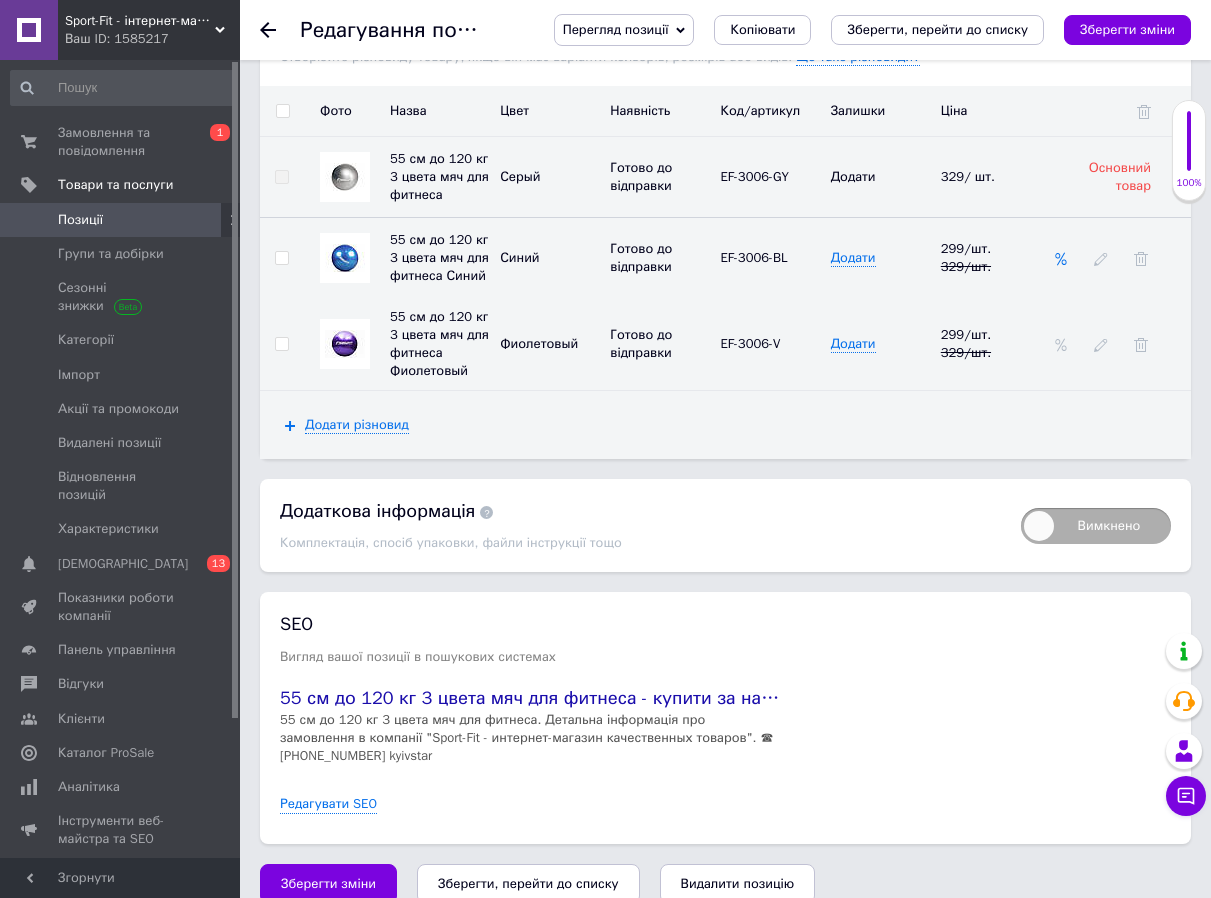click 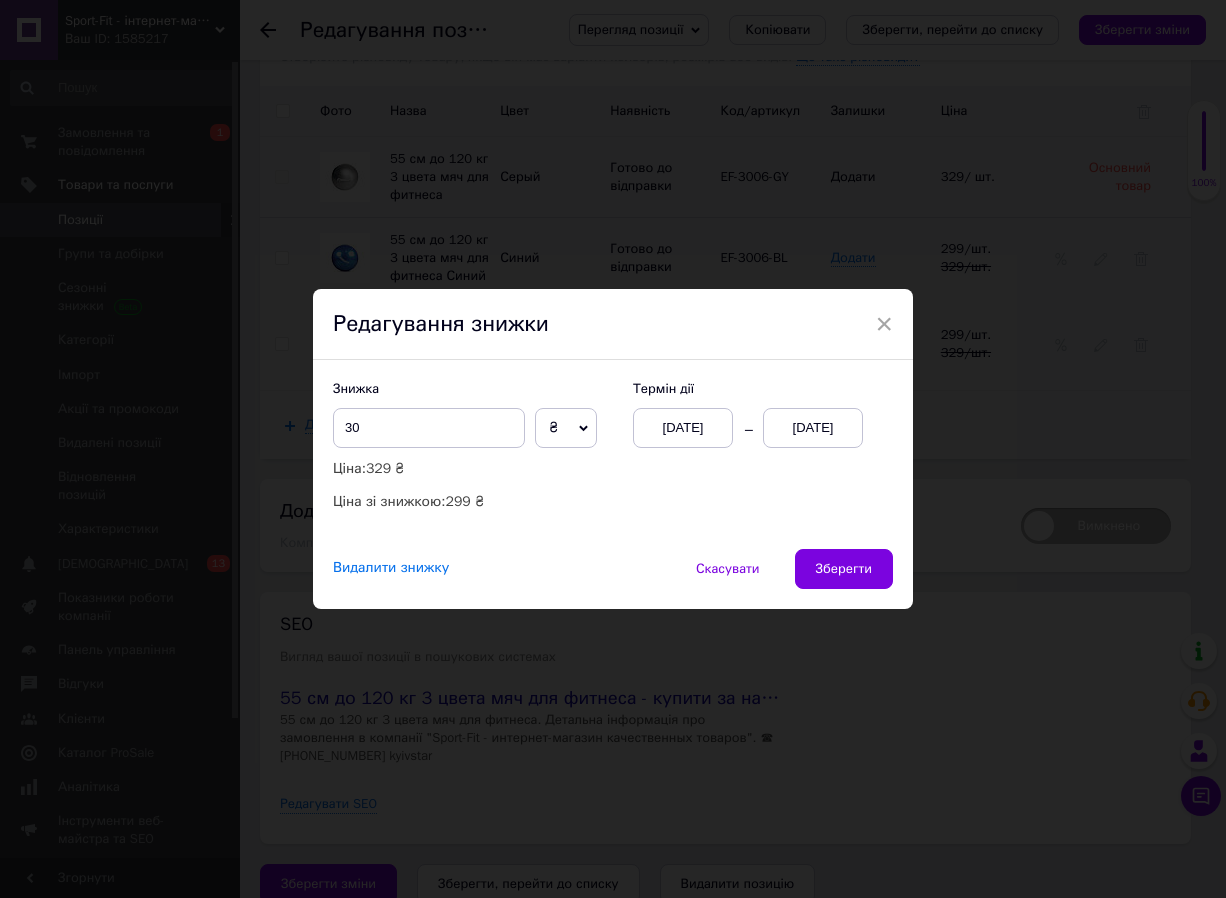 click on "Видалити знижку" at bounding box center [391, 568] 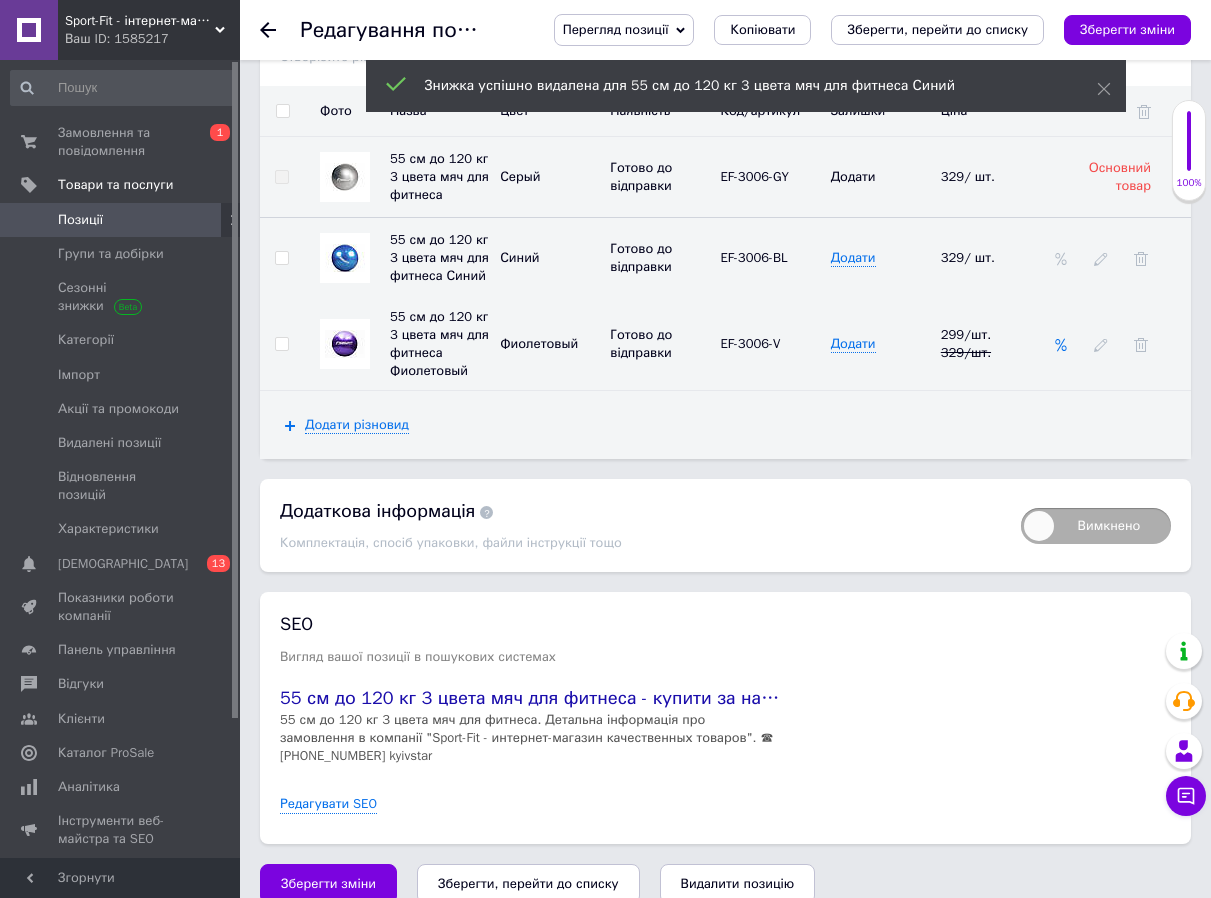 click 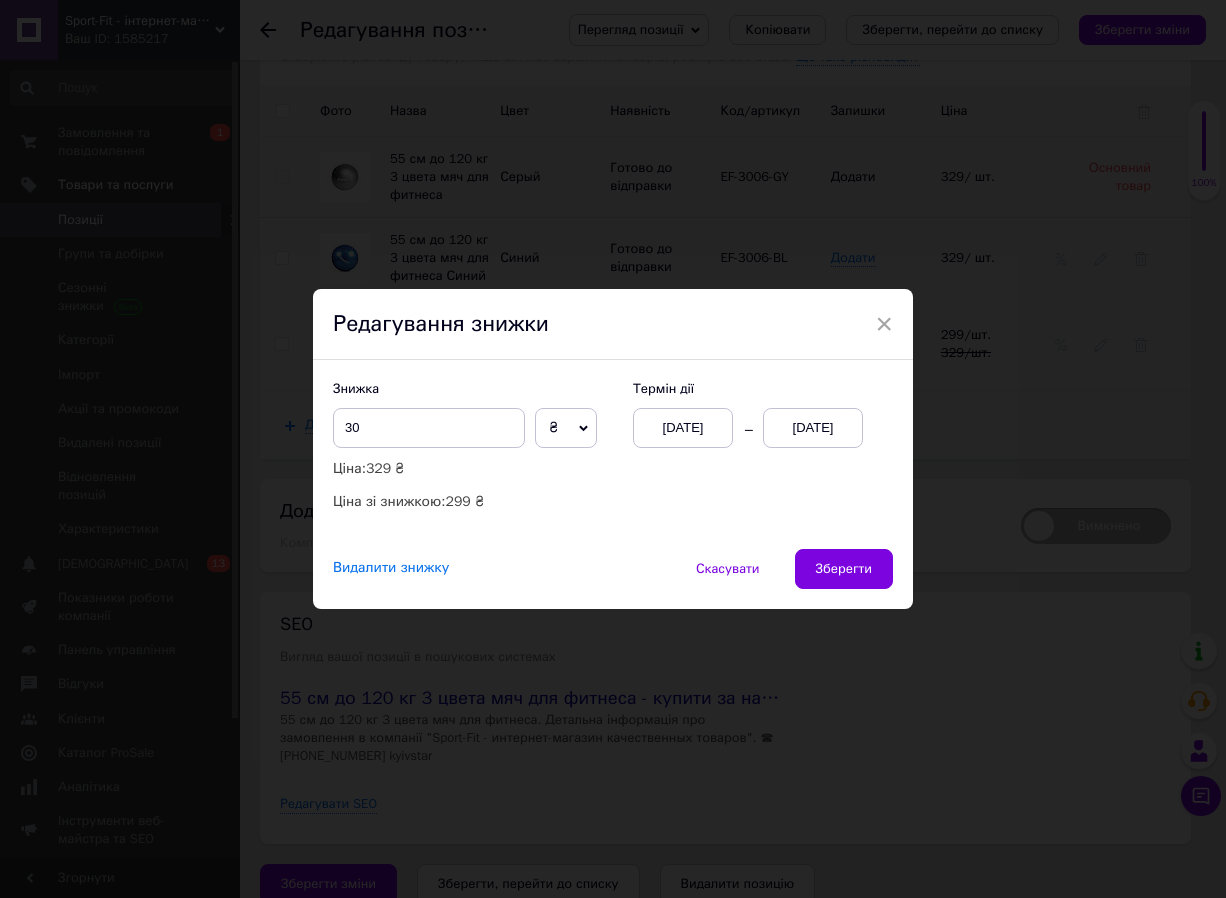 click on "Видалити знижку" at bounding box center (391, 568) 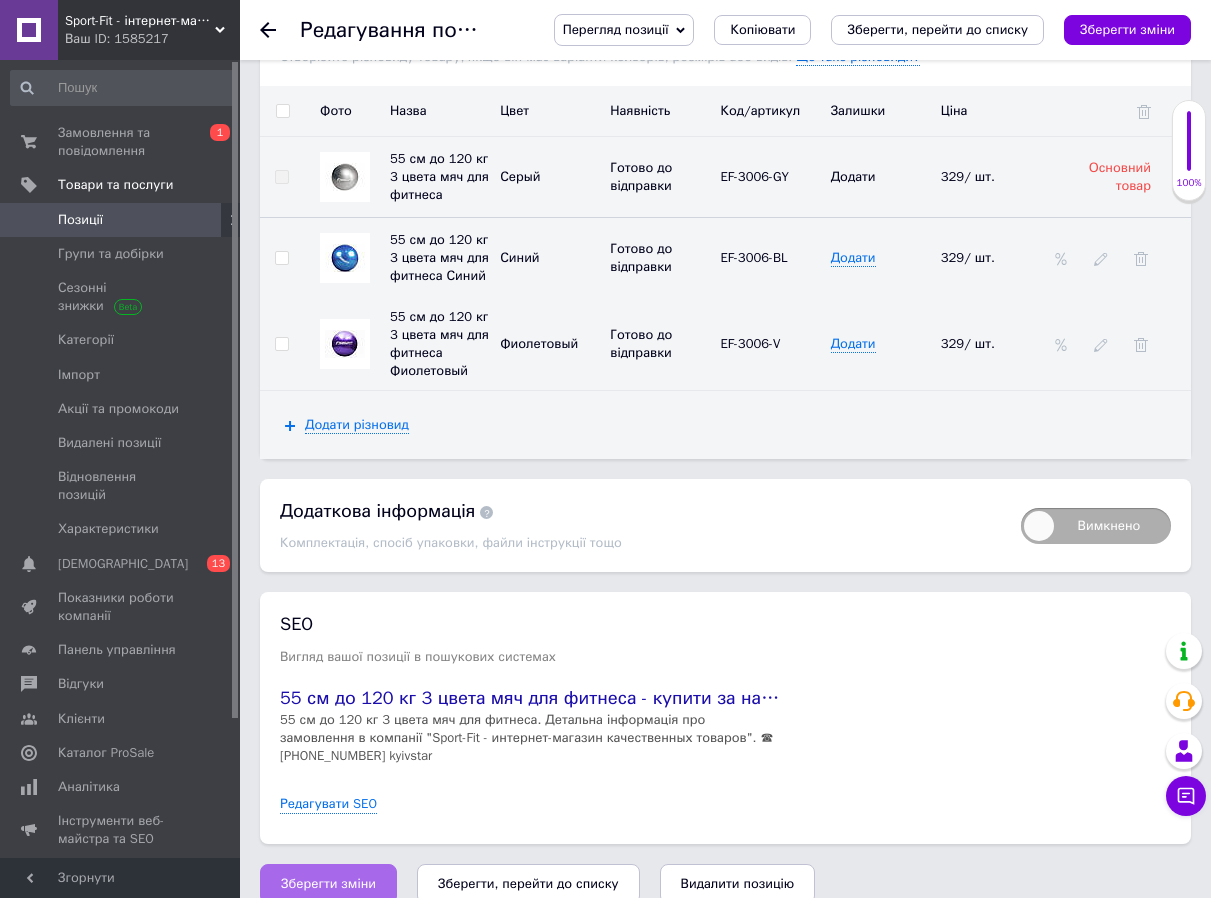 click on "Зберегти зміни" at bounding box center (328, 884) 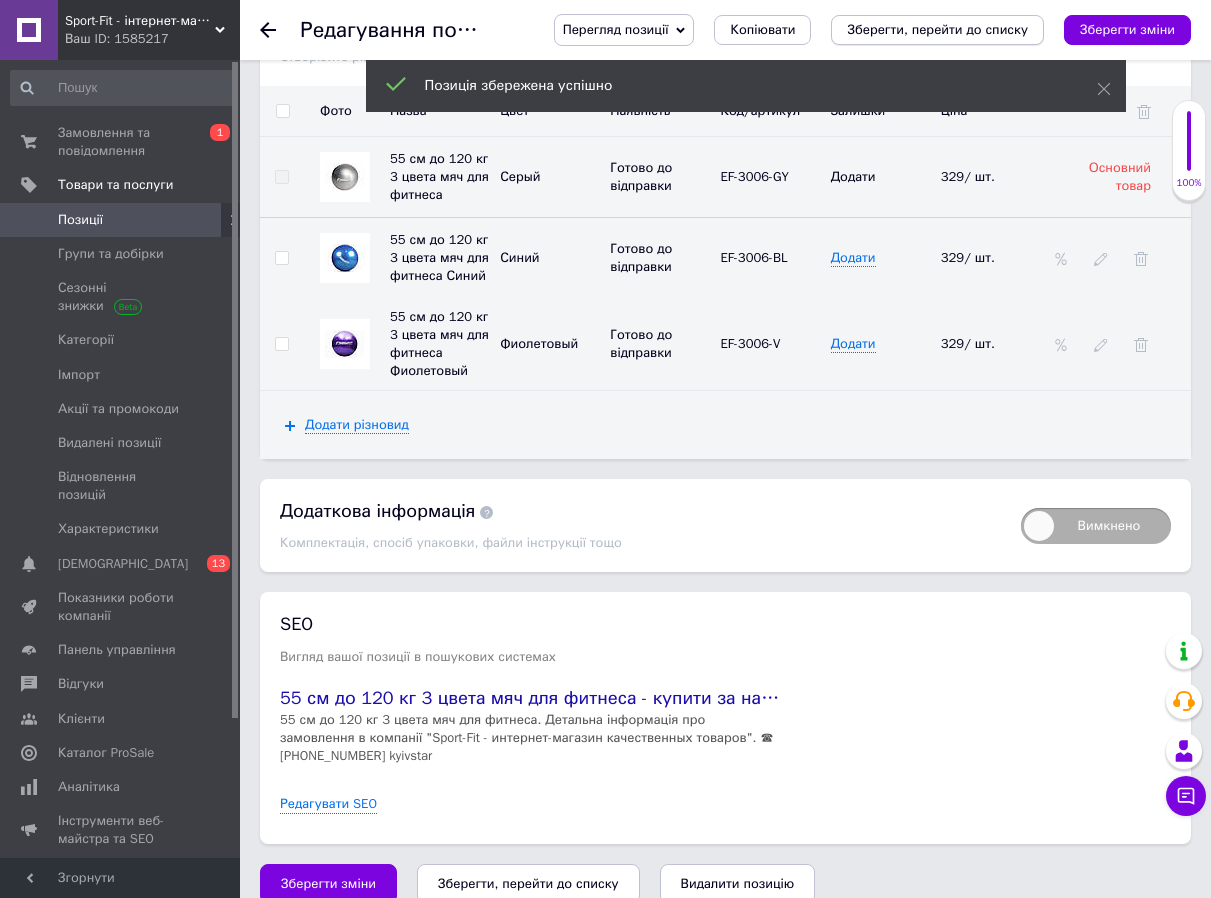 click on "Зберегти, перейти до списку" at bounding box center [937, 30] 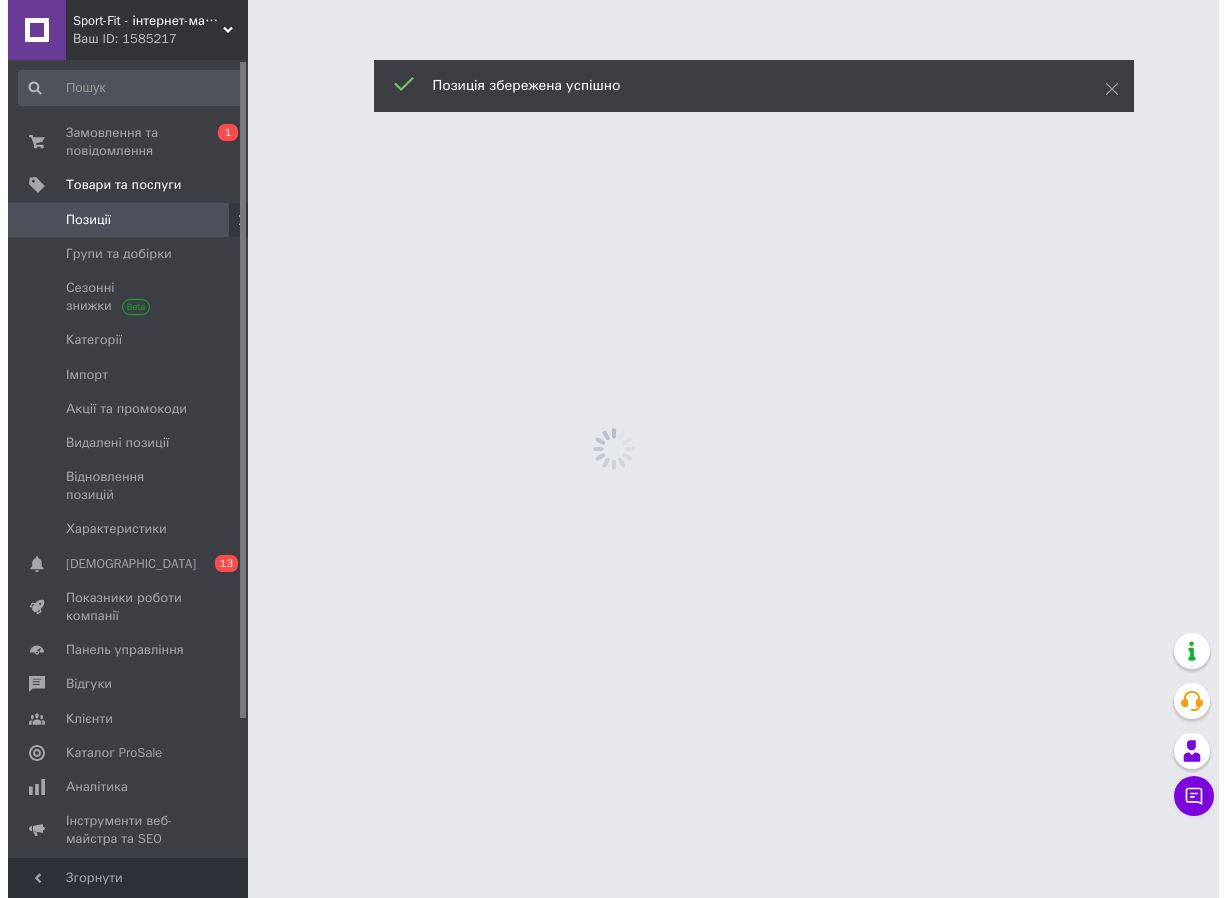 scroll, scrollTop: 0, scrollLeft: 0, axis: both 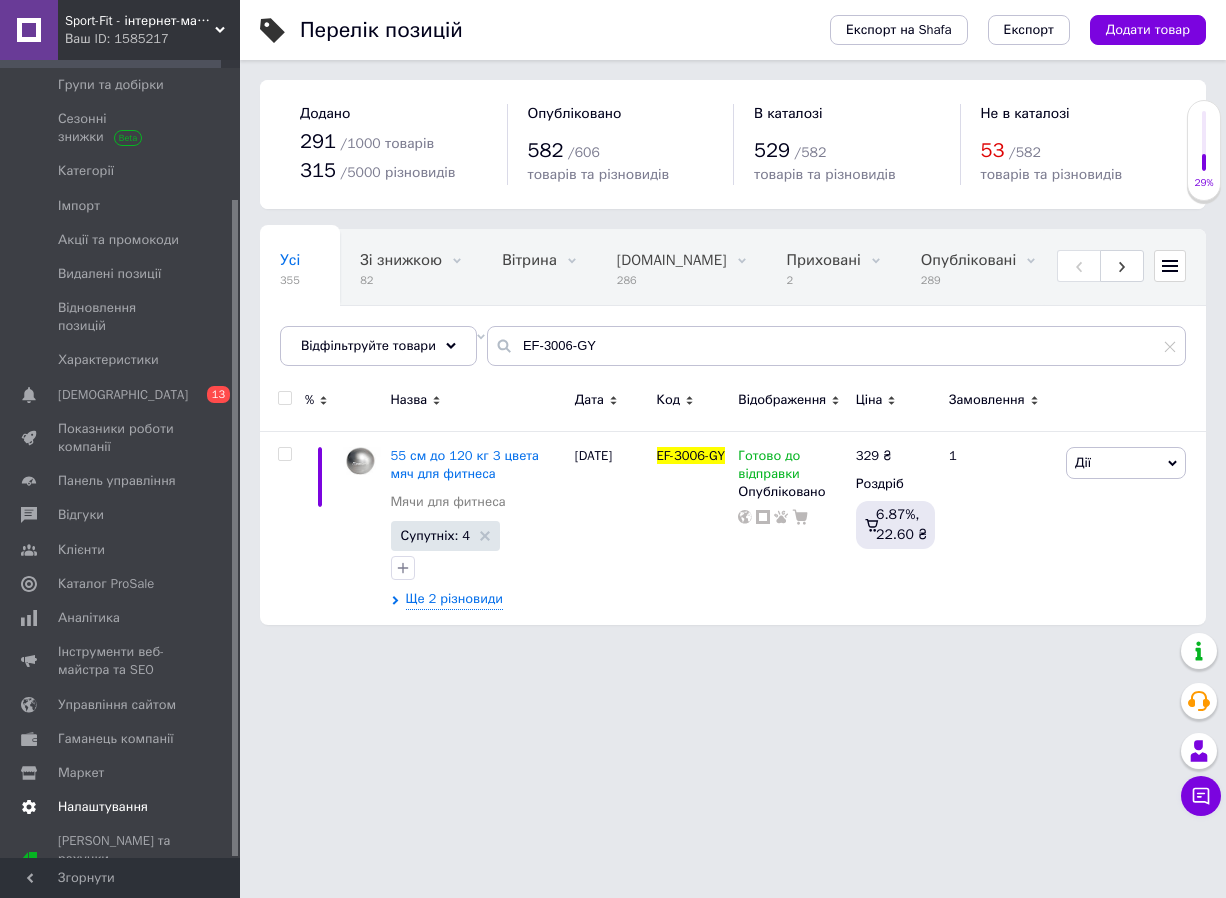 click 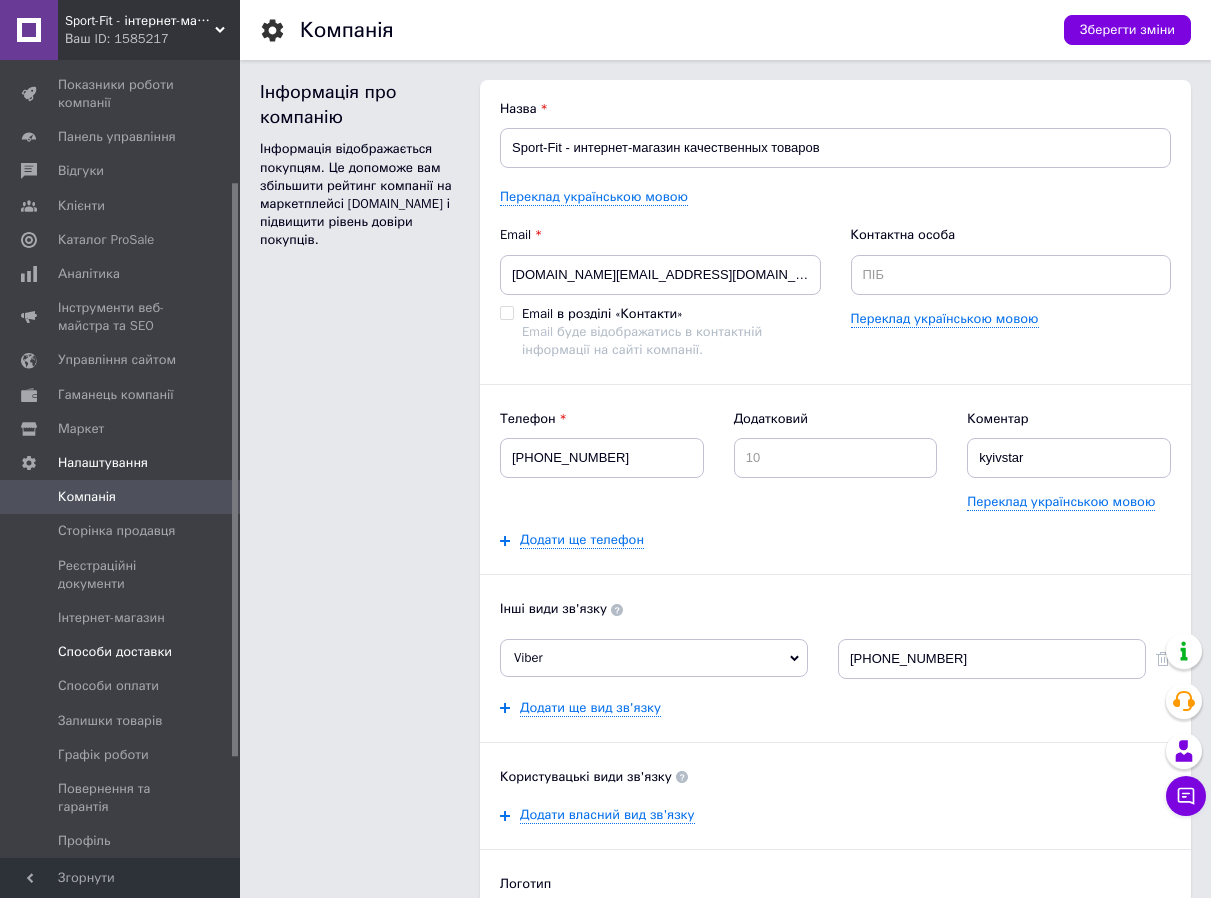 scroll, scrollTop: 0, scrollLeft: 0, axis: both 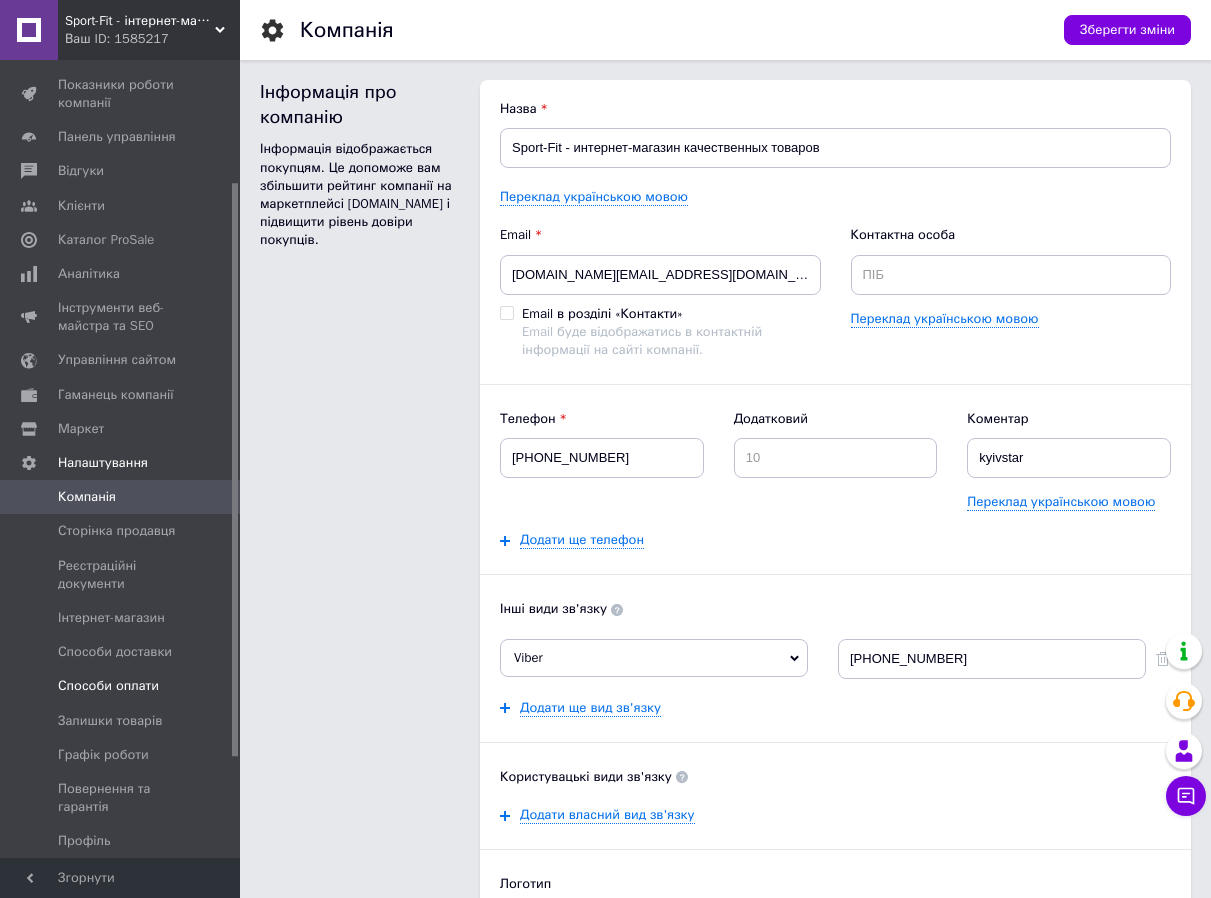 click on "Способи оплати" at bounding box center [108, 686] 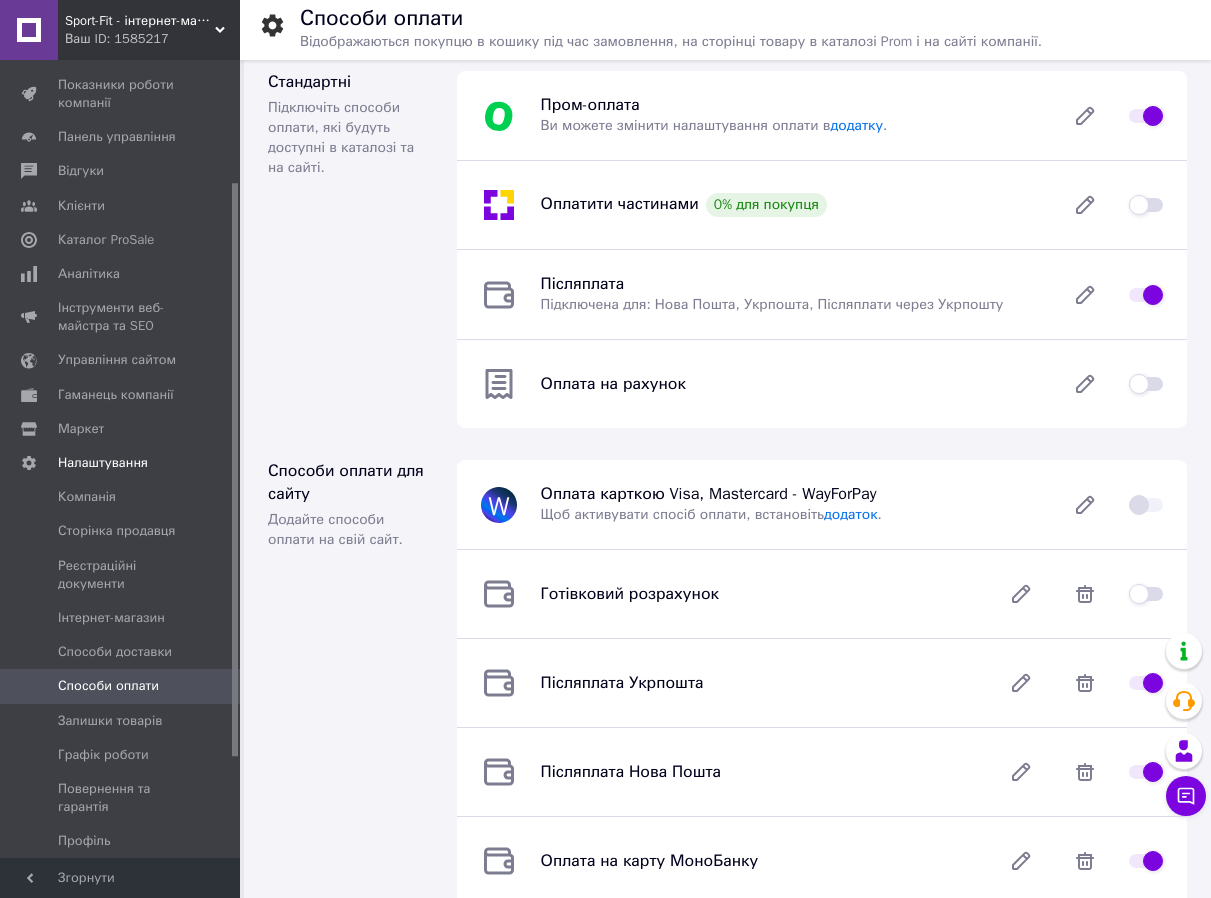scroll, scrollTop: 0, scrollLeft: 0, axis: both 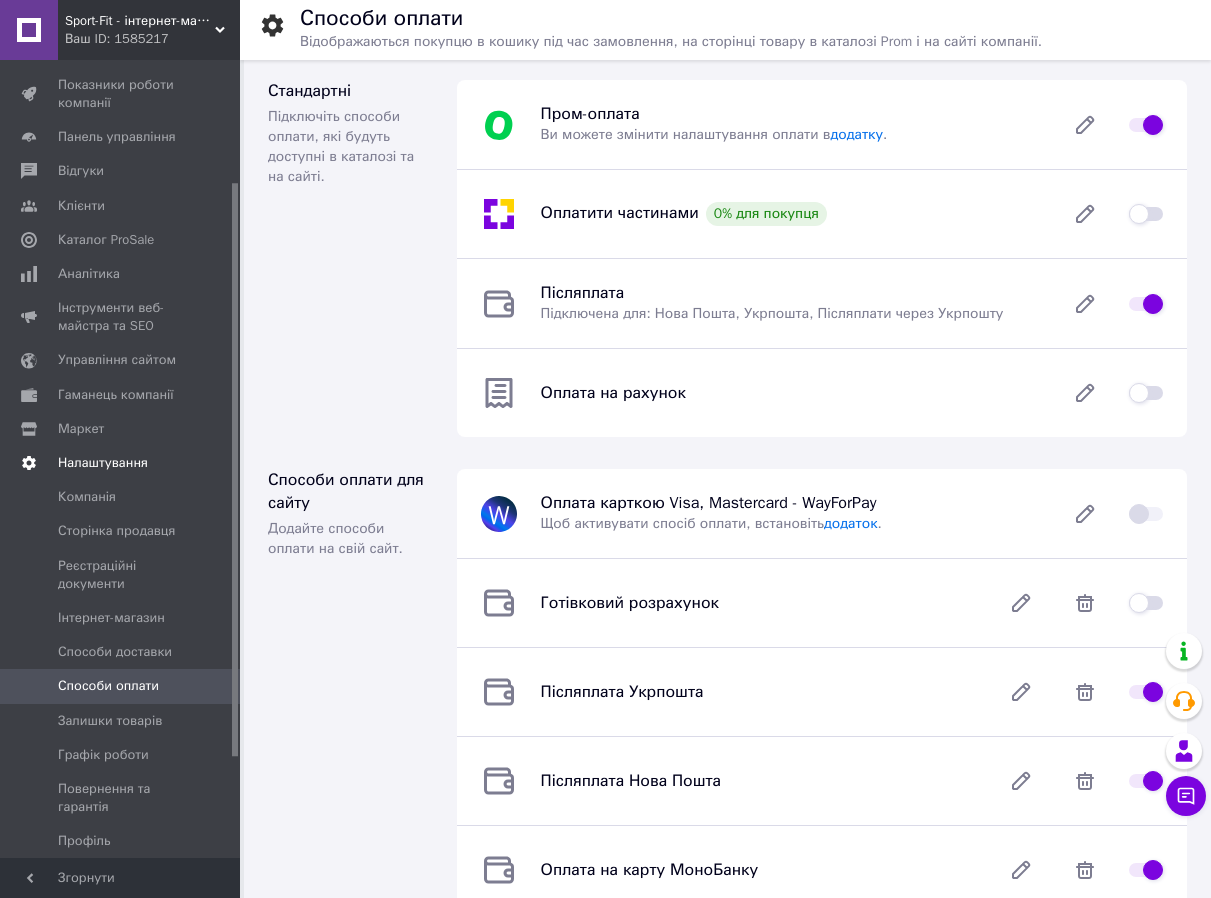 click on "Налаштування" at bounding box center (103, 463) 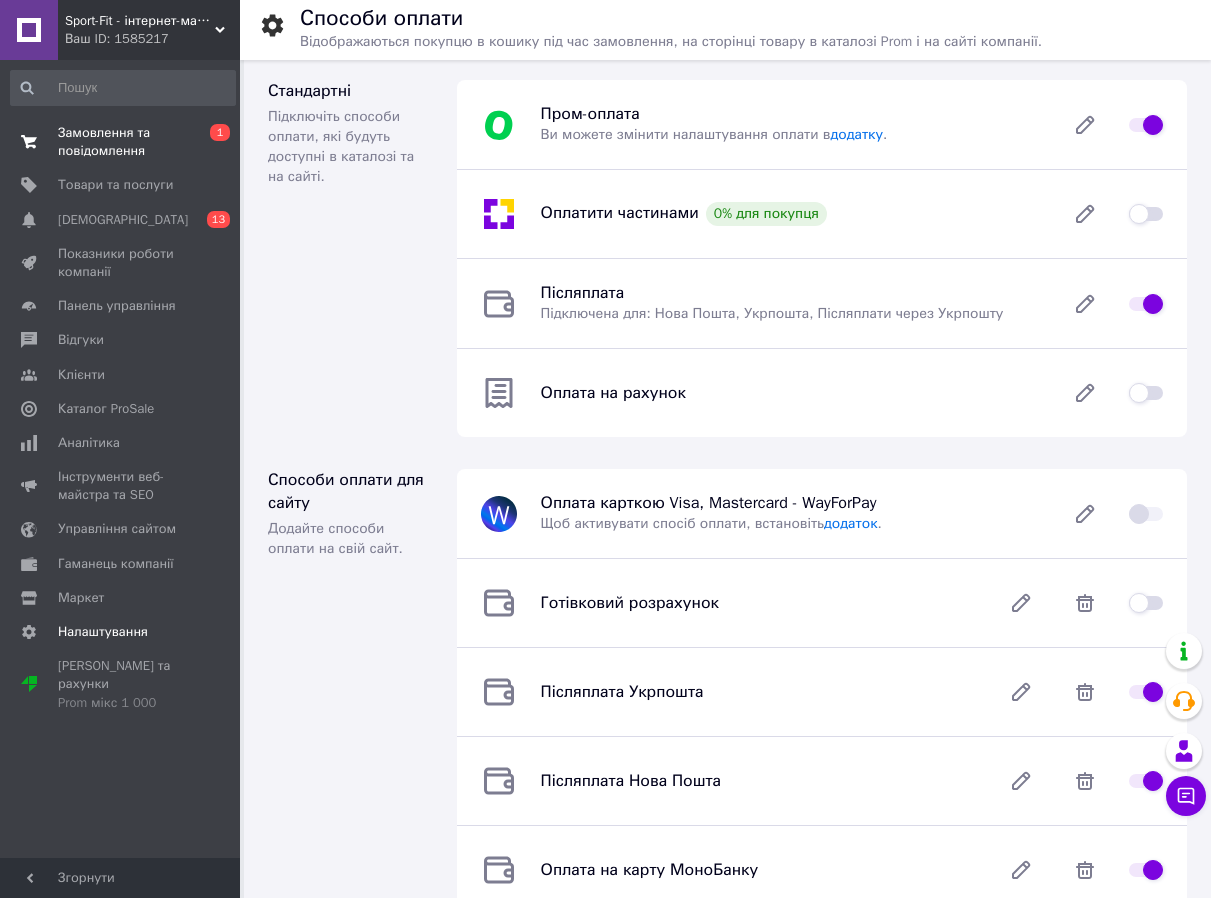 click on "Замовлення та повідомлення" at bounding box center (121, 142) 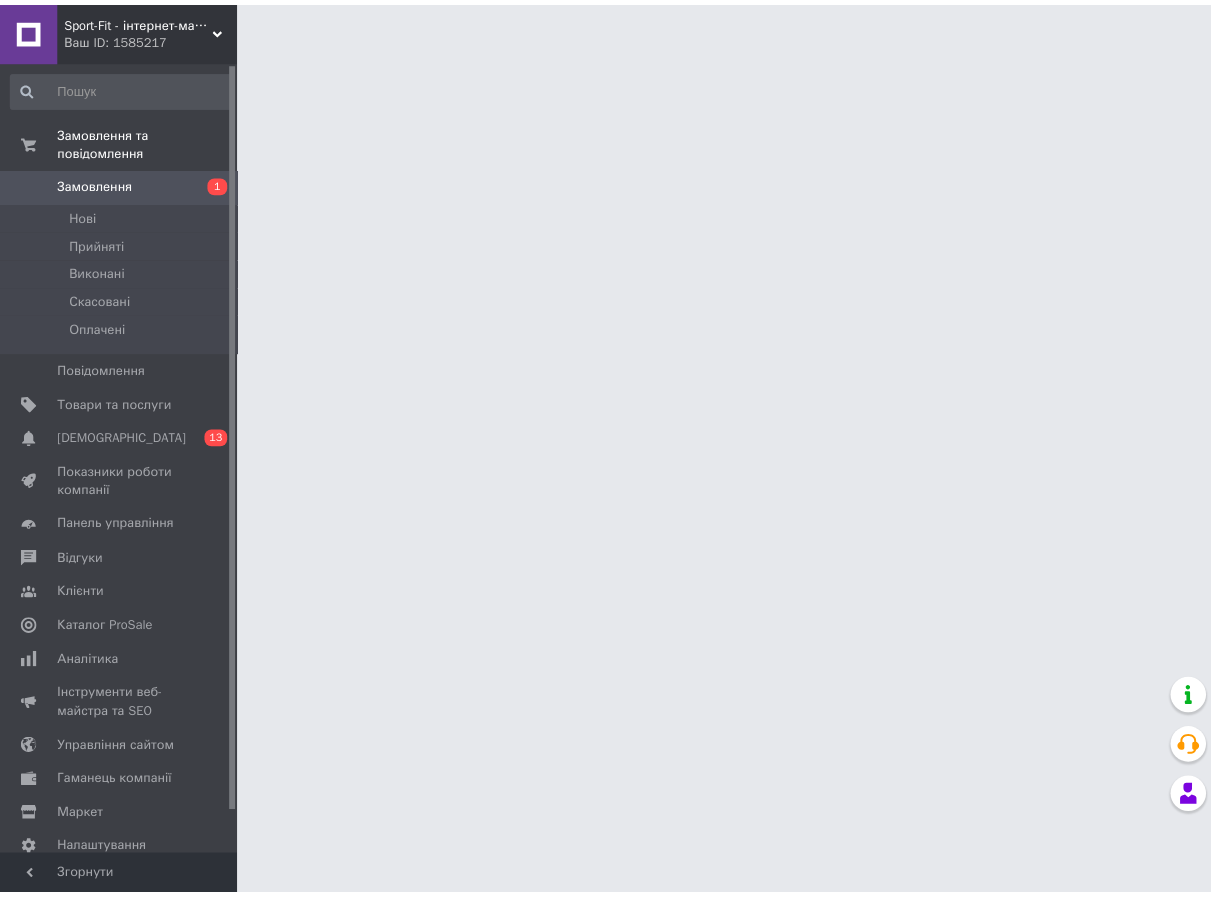 scroll, scrollTop: 0, scrollLeft: 0, axis: both 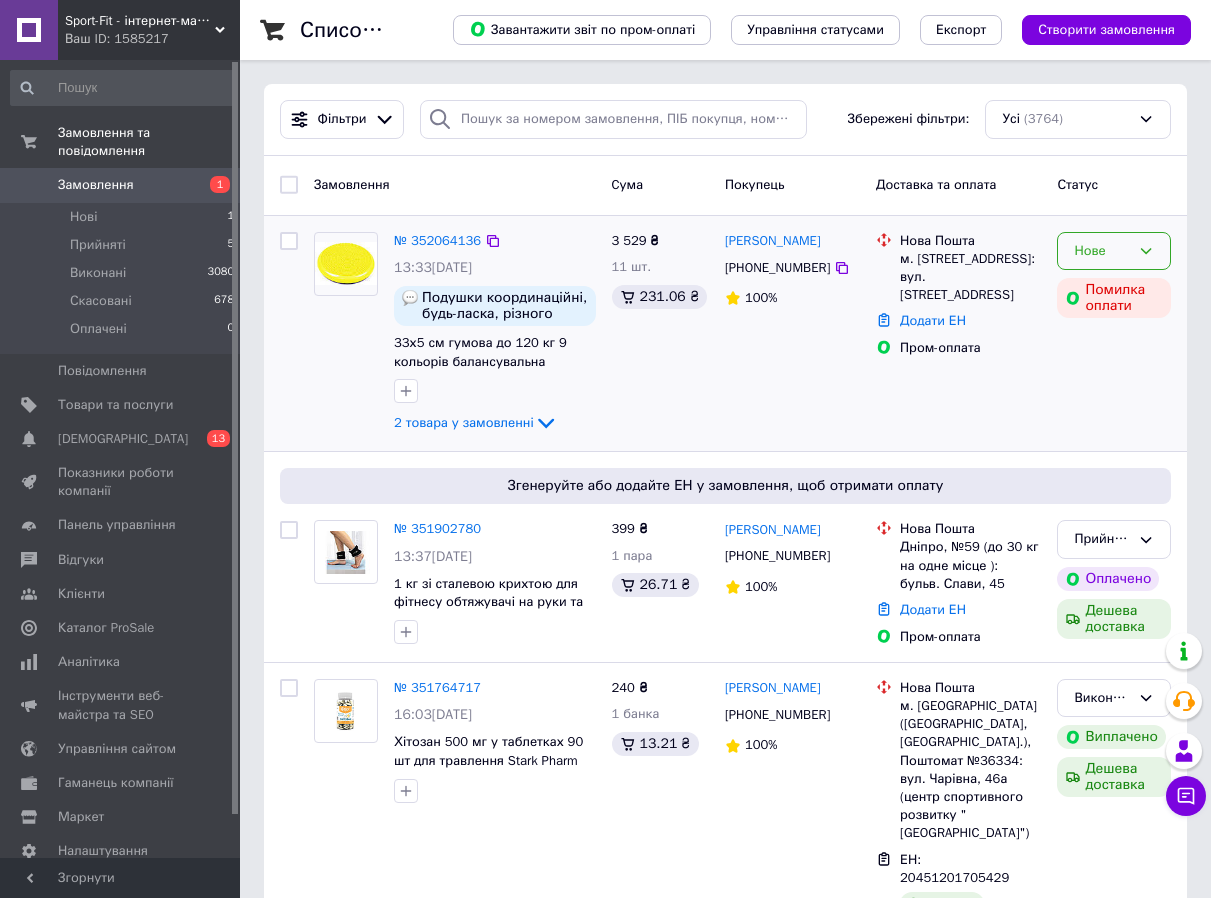 click 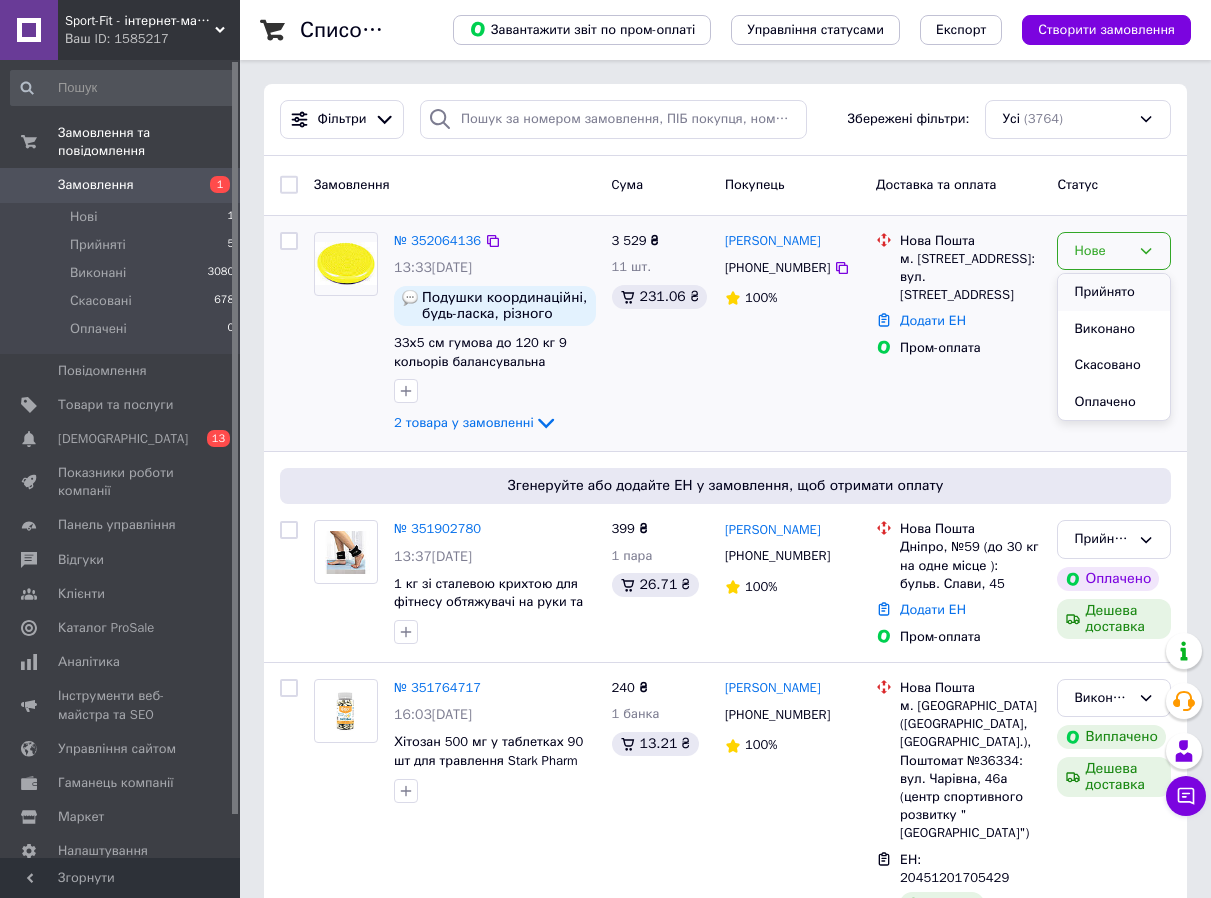 click on "Прийнято" at bounding box center (1114, 292) 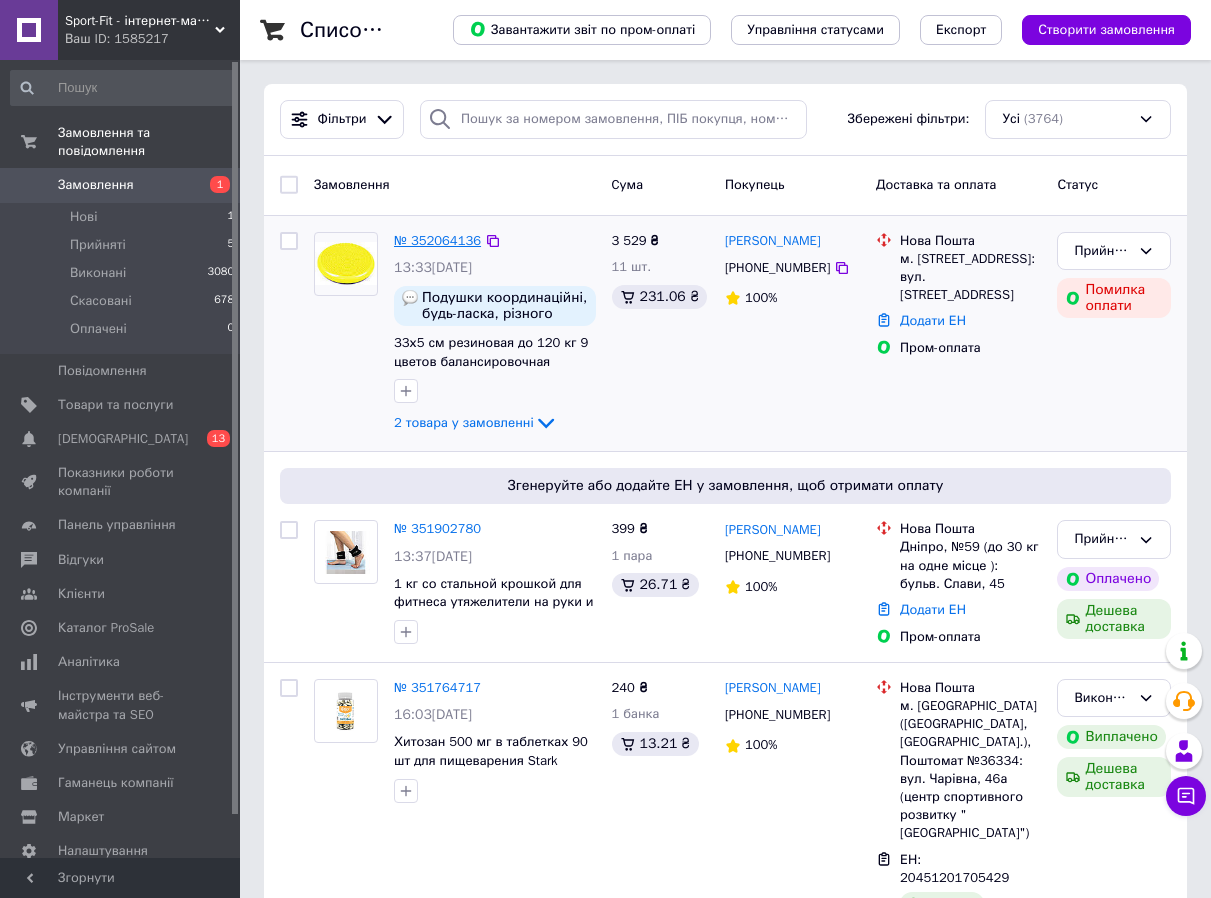 click on "№ 352064136" at bounding box center [437, 240] 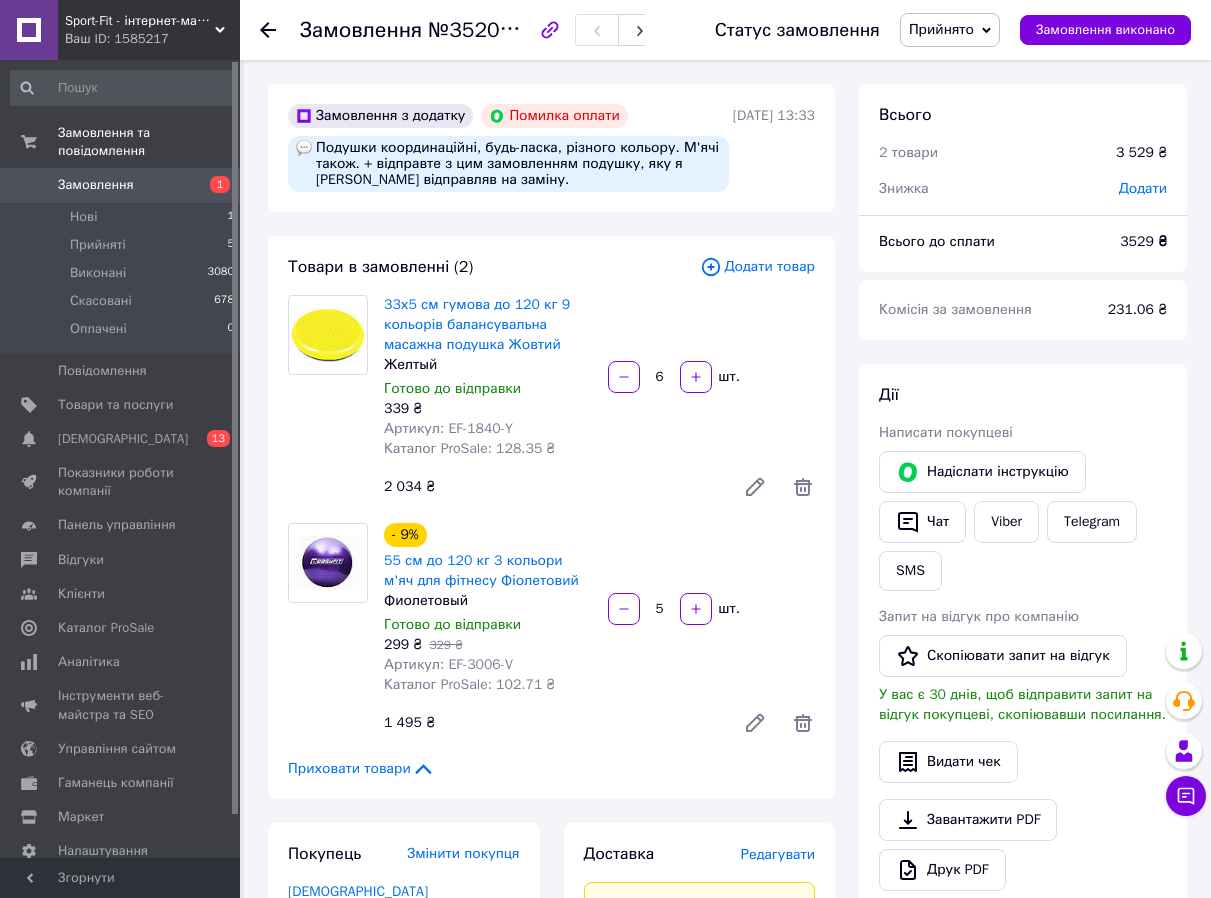click on "Всього 2 товари 3 529 ₴ Знижка Додати Всього до сплати 3529 ₴ Комісія за замовлення 231.06 ₴ Дії Написати покупцеві   Надіслати інструкцію   Чат Viber Telegram SMS Запит на відгук про компанію   Скопіювати запит на відгук У вас є 30 днів, щоб відправити запит на відгук покупцеві, скопіювавши посилання.   Видати чек   Завантажити PDF   Друк PDF Мітки Особисті нотатки, які бачите лише ви. З їх допомогою можна фільтрувати замовлення Примітки Залишилося 300 символів Очистити Зберегти" at bounding box center (1023, 964) 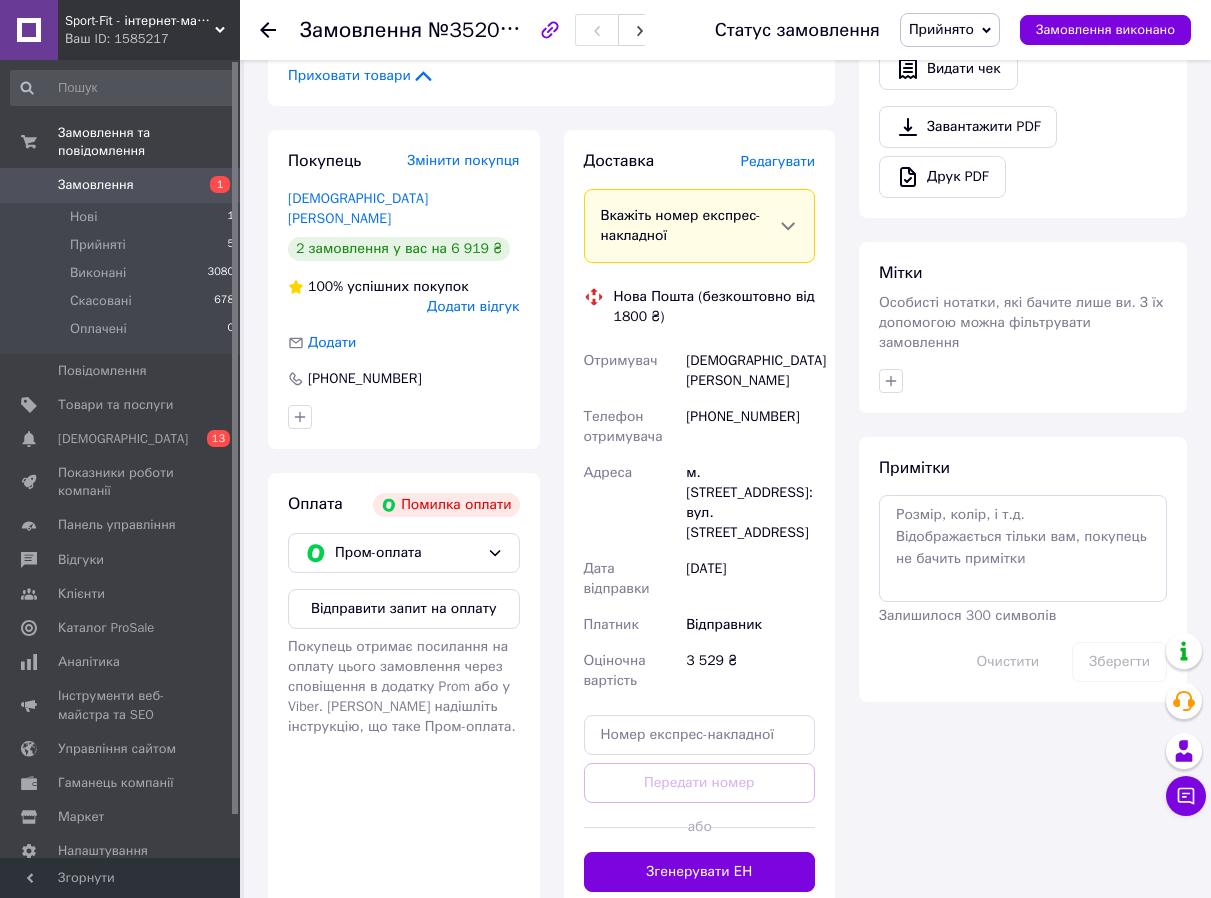 scroll, scrollTop: 700, scrollLeft: 0, axis: vertical 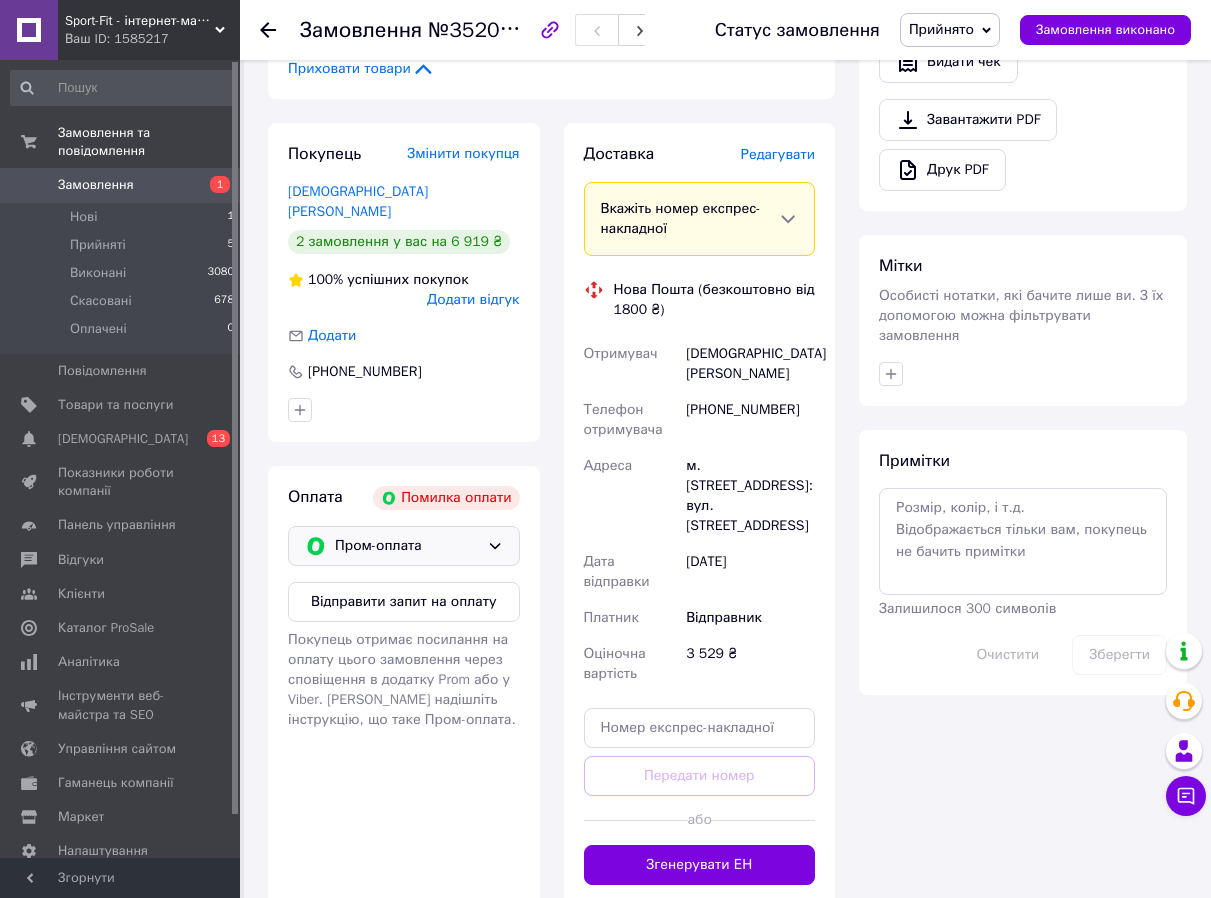 click 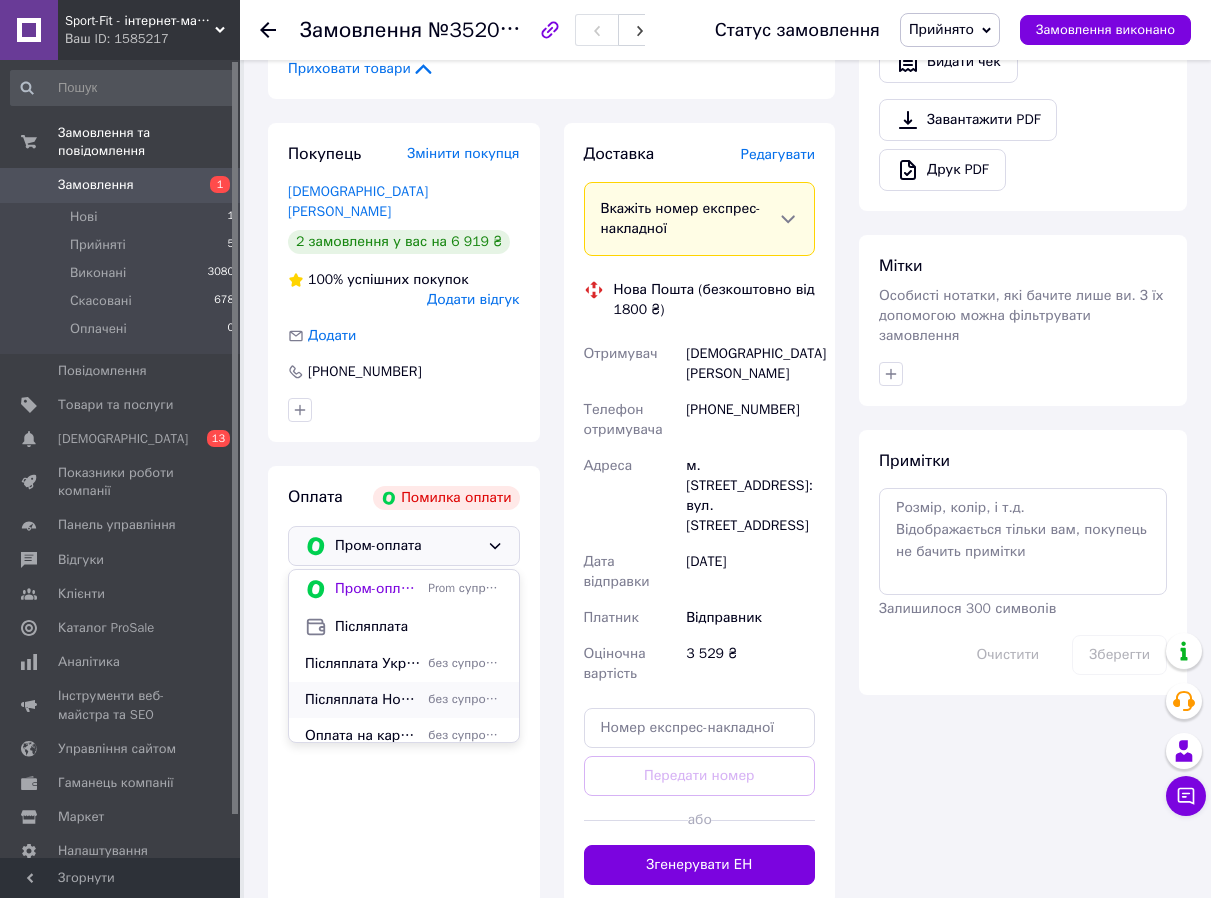 click on "Післяплата Нова Пошта" at bounding box center [362, 700] 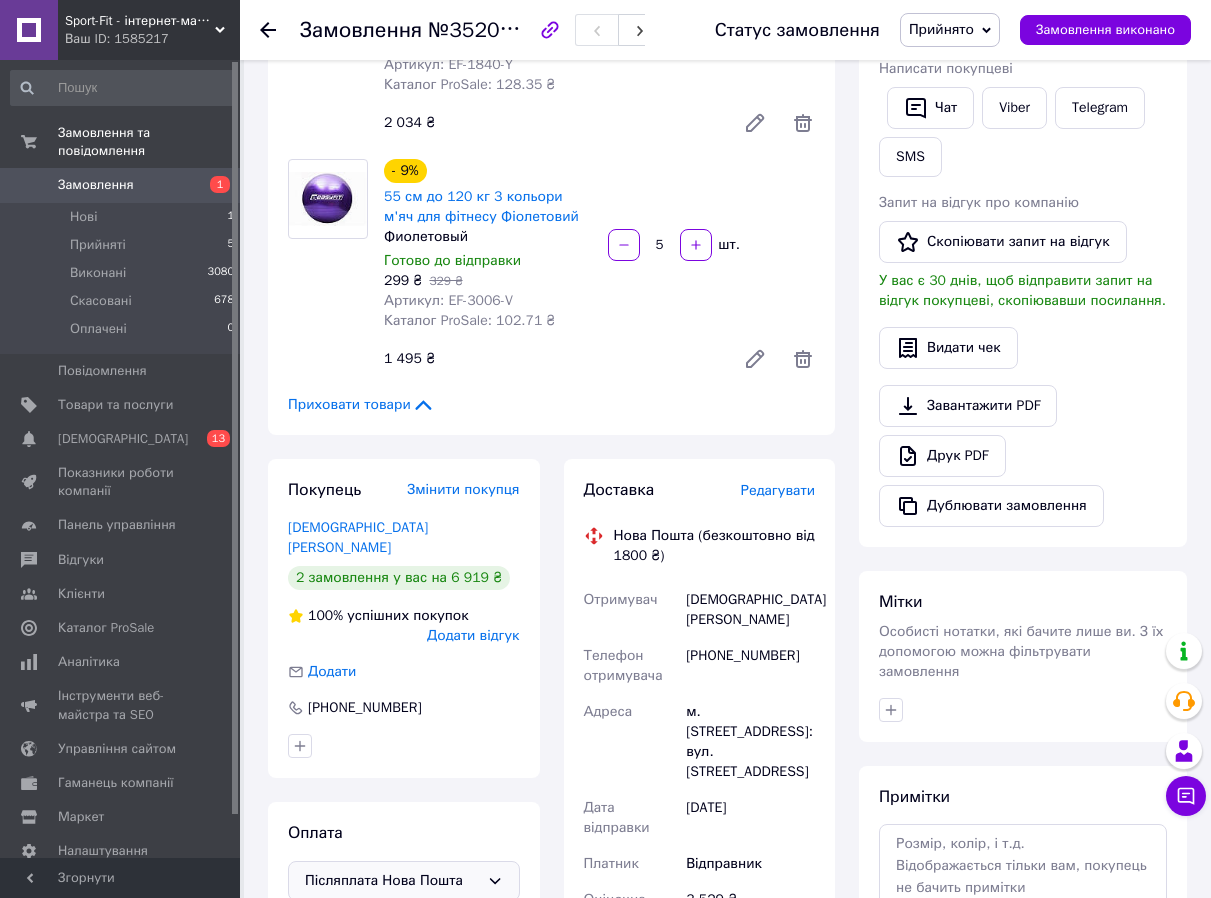 scroll, scrollTop: 300, scrollLeft: 0, axis: vertical 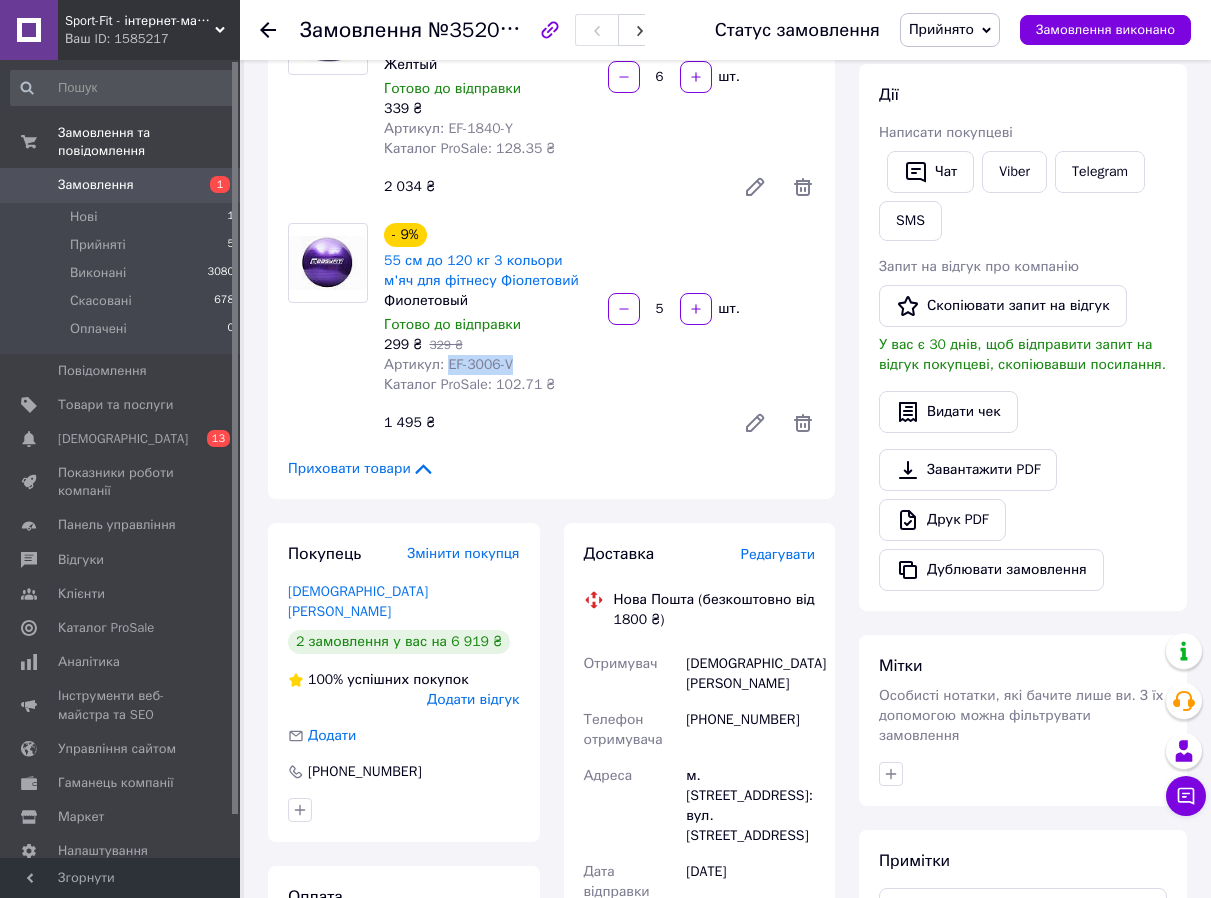 drag, startPoint x: 444, startPoint y: 366, endPoint x: 521, endPoint y: 363, distance: 77.05842 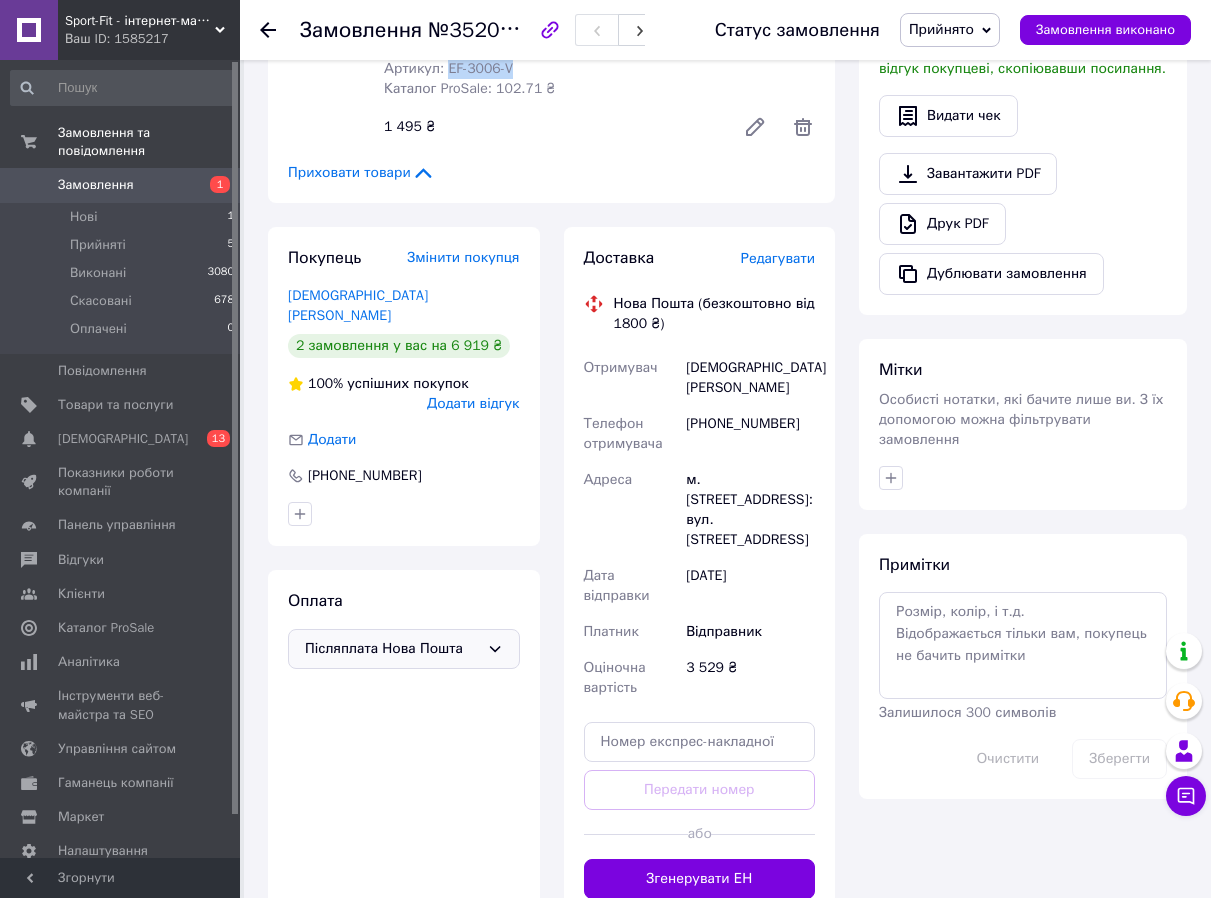 scroll, scrollTop: 600, scrollLeft: 0, axis: vertical 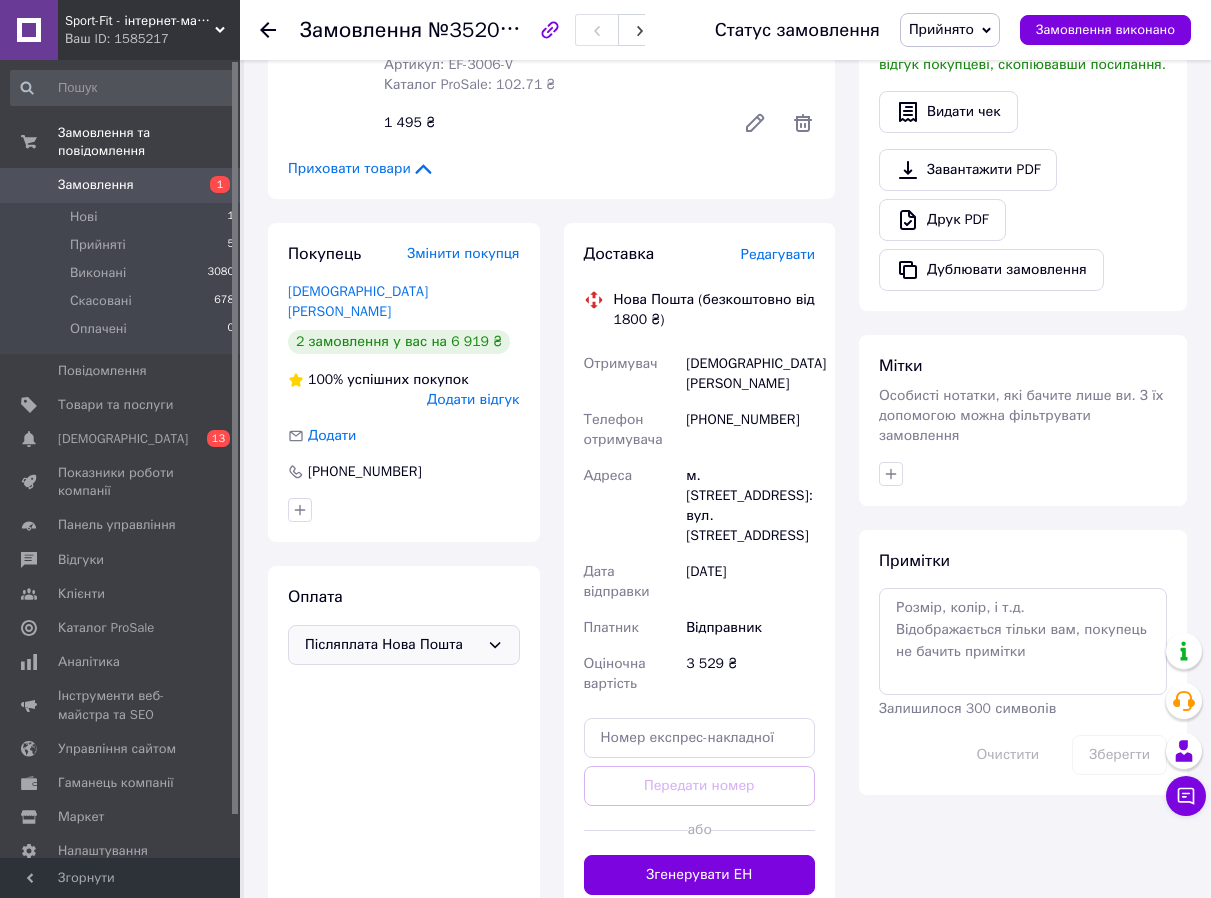 click 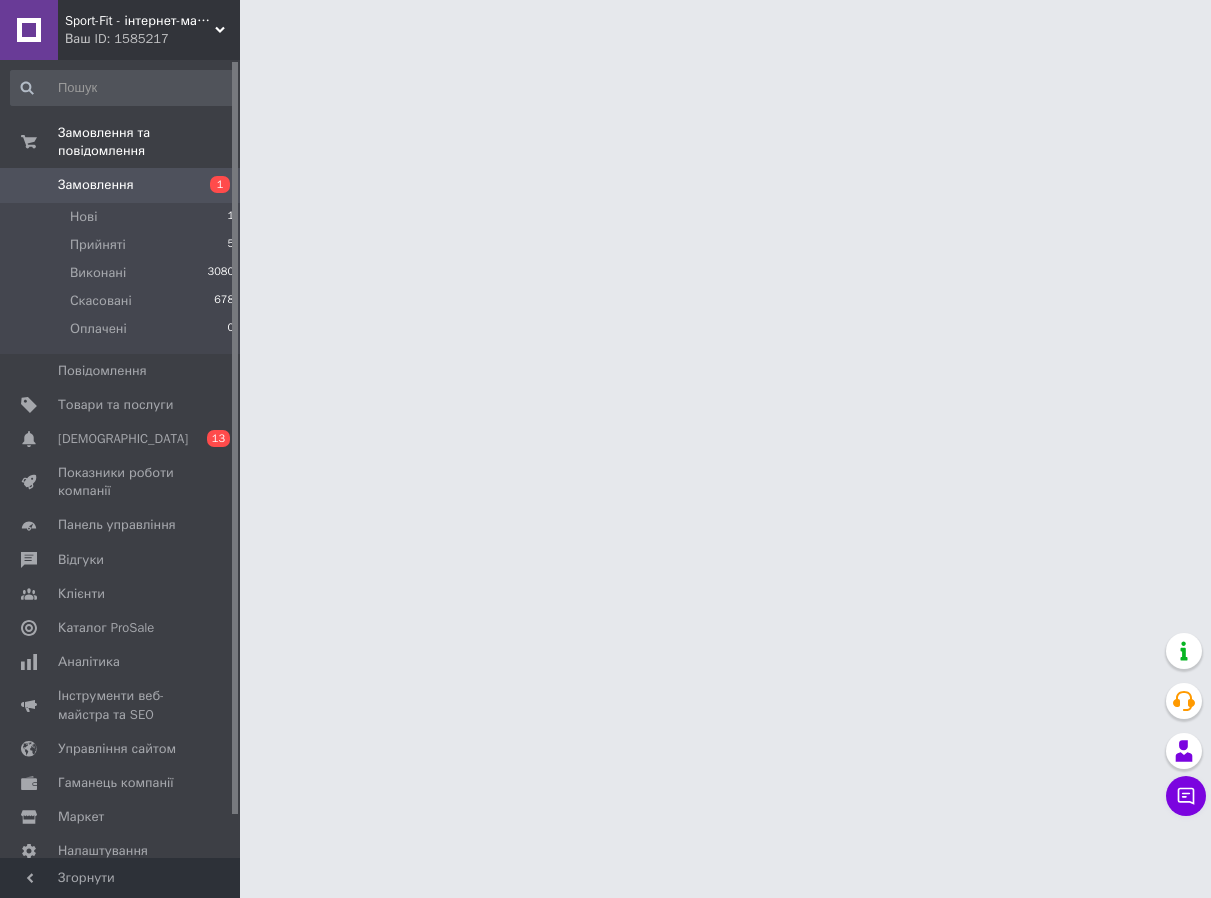 scroll, scrollTop: 0, scrollLeft: 0, axis: both 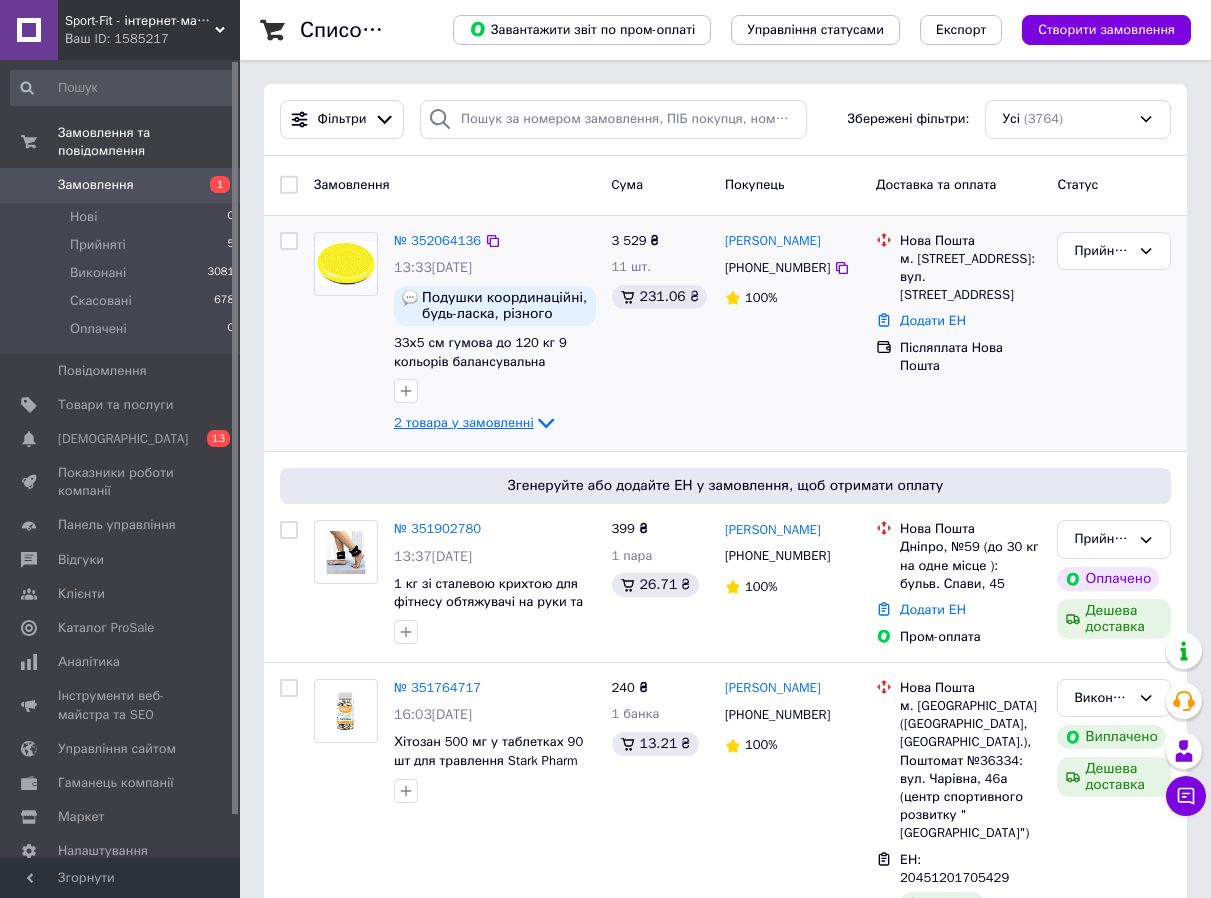 click 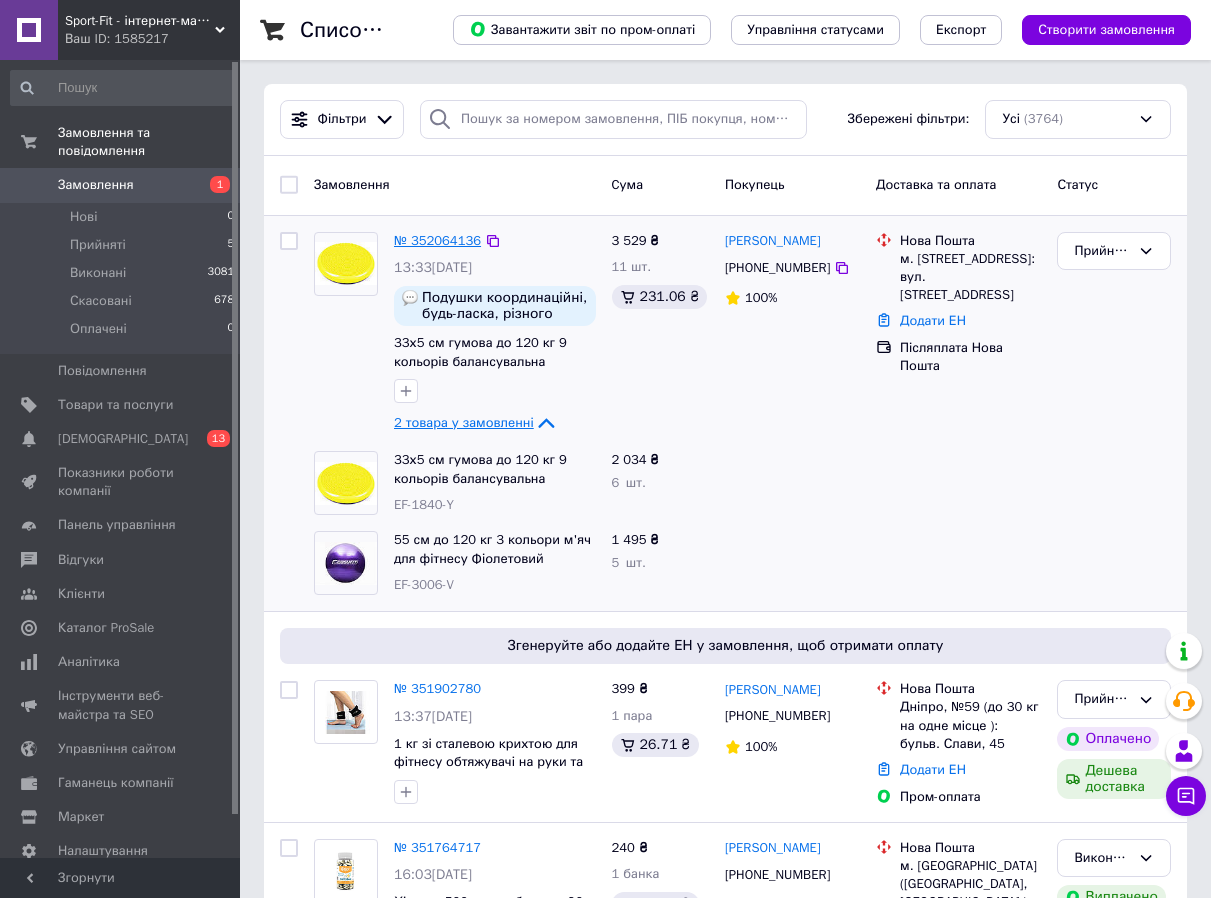 click on "№ 352064136" at bounding box center [437, 240] 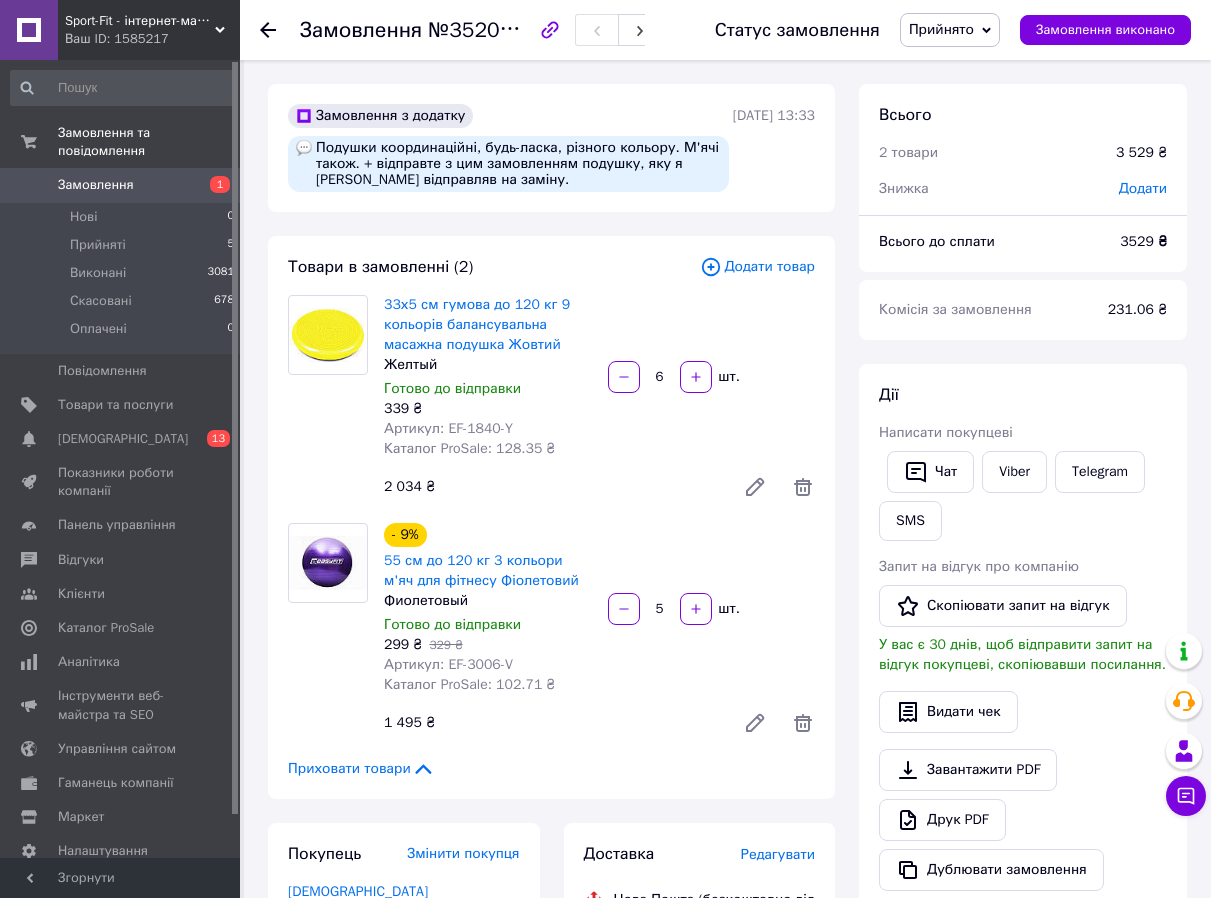 click 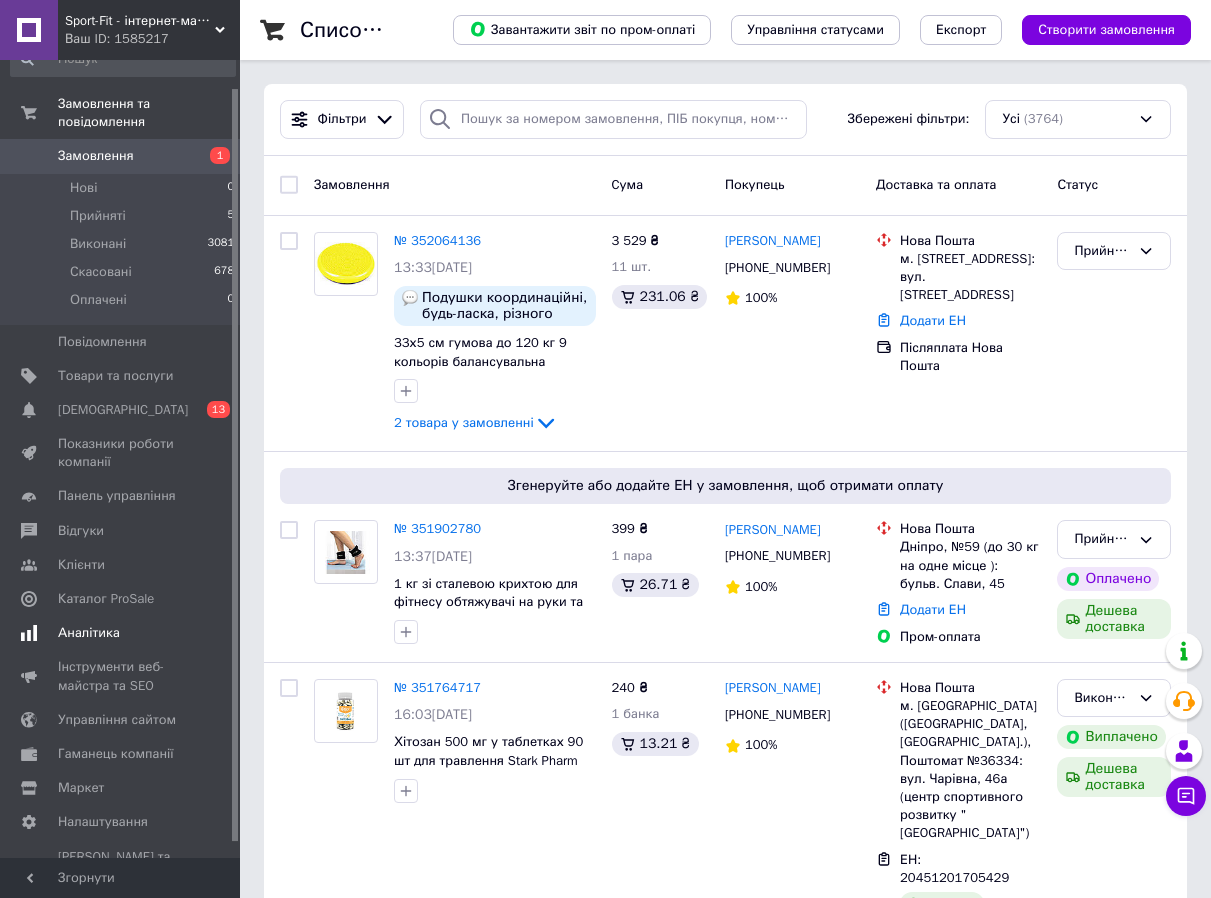 scroll, scrollTop: 45, scrollLeft: 0, axis: vertical 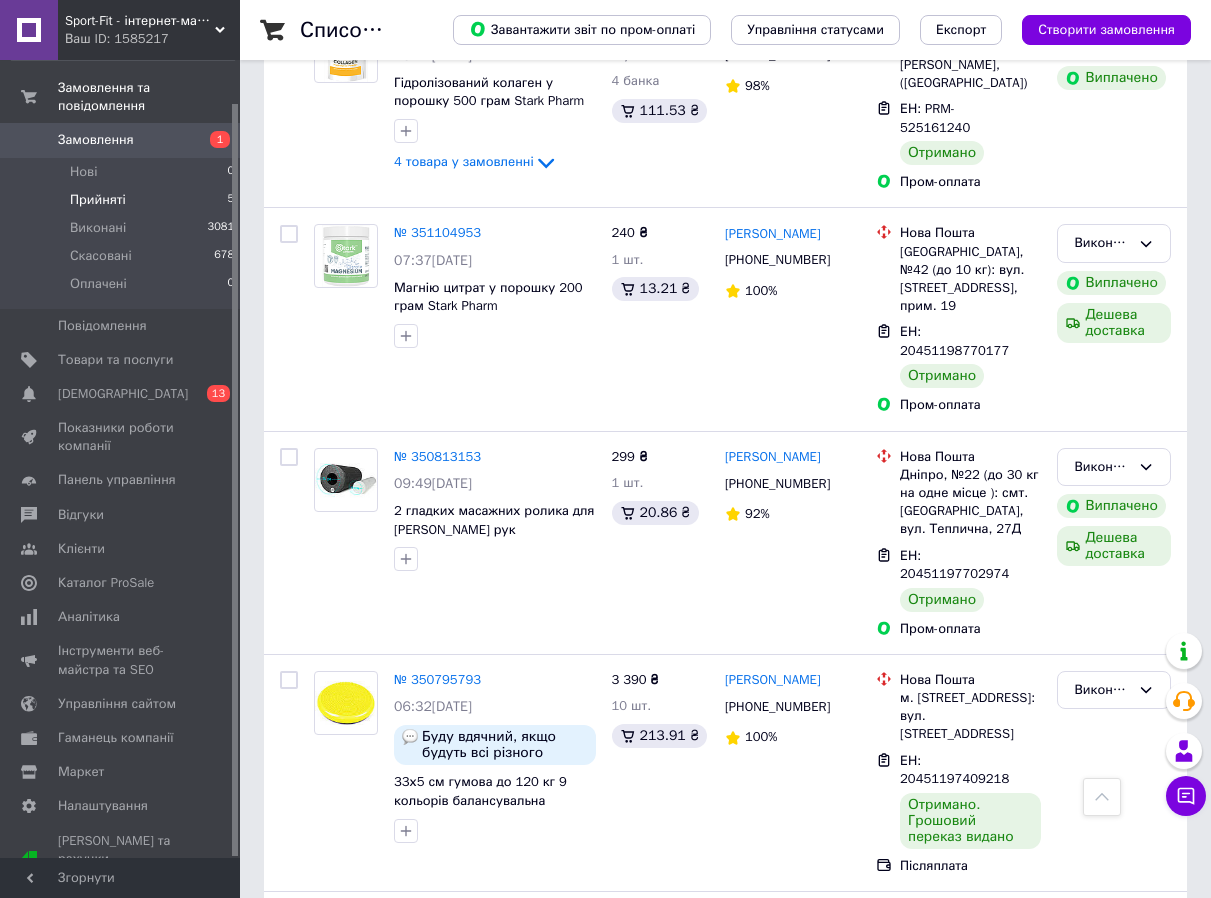click on "Прийняті 5" at bounding box center (123, 200) 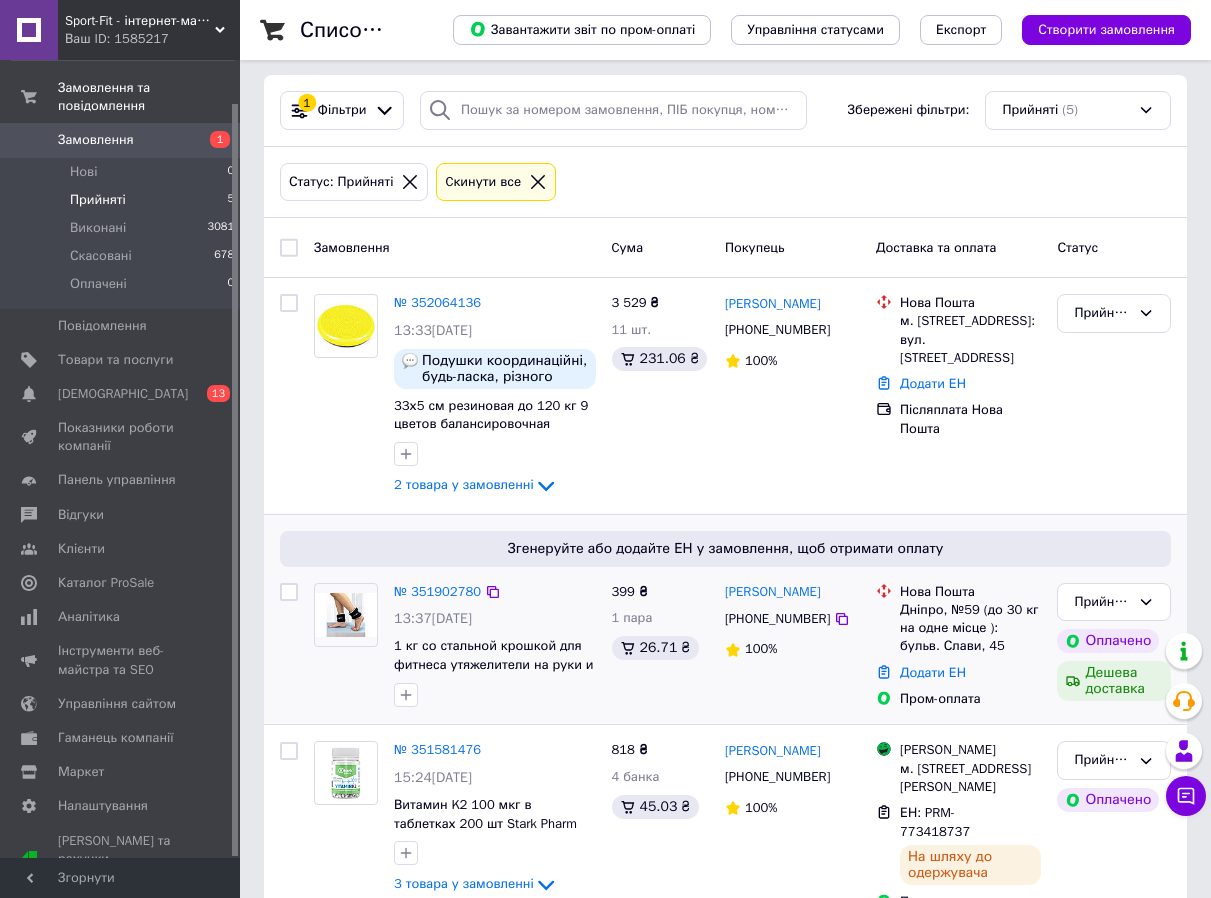 scroll, scrollTop: 0, scrollLeft: 0, axis: both 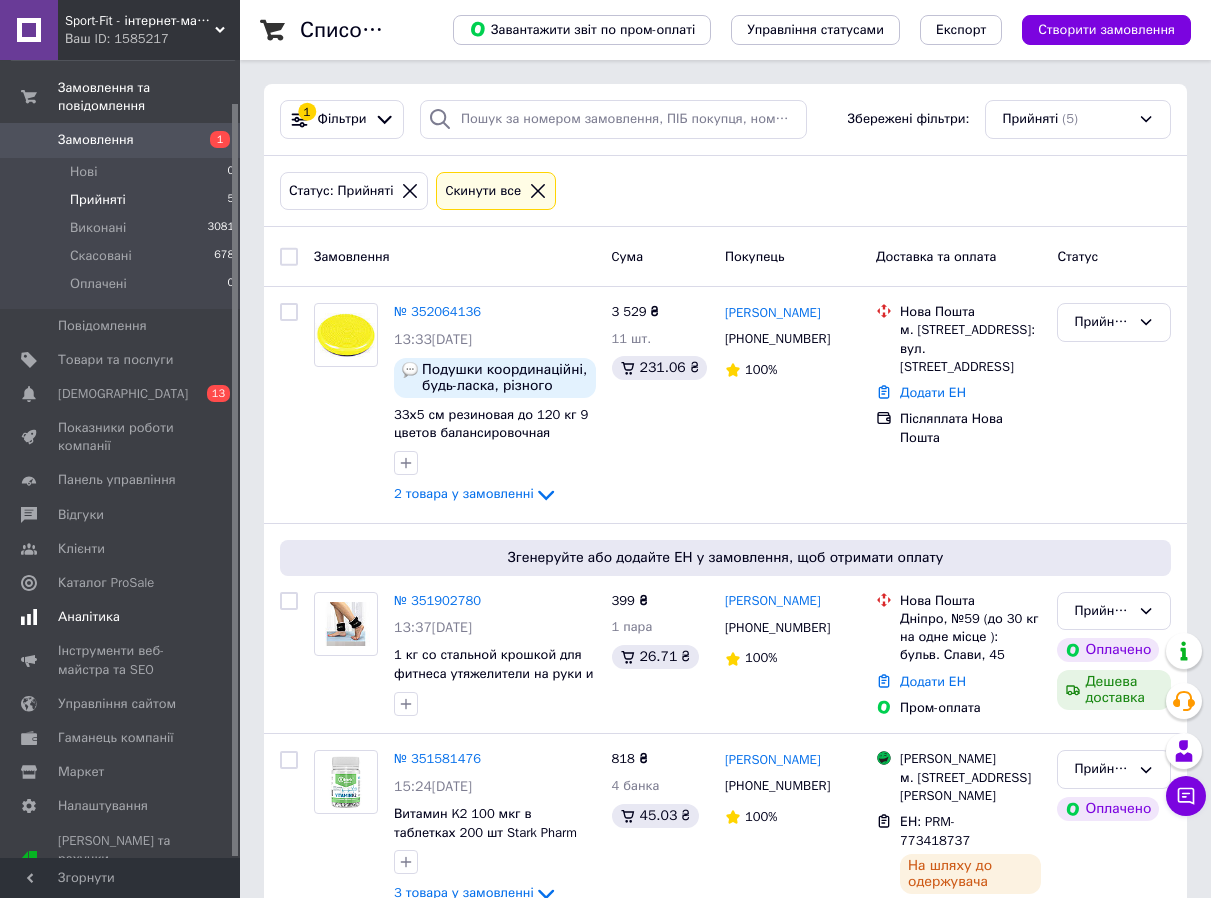 click on "Аналітика" at bounding box center [89, 617] 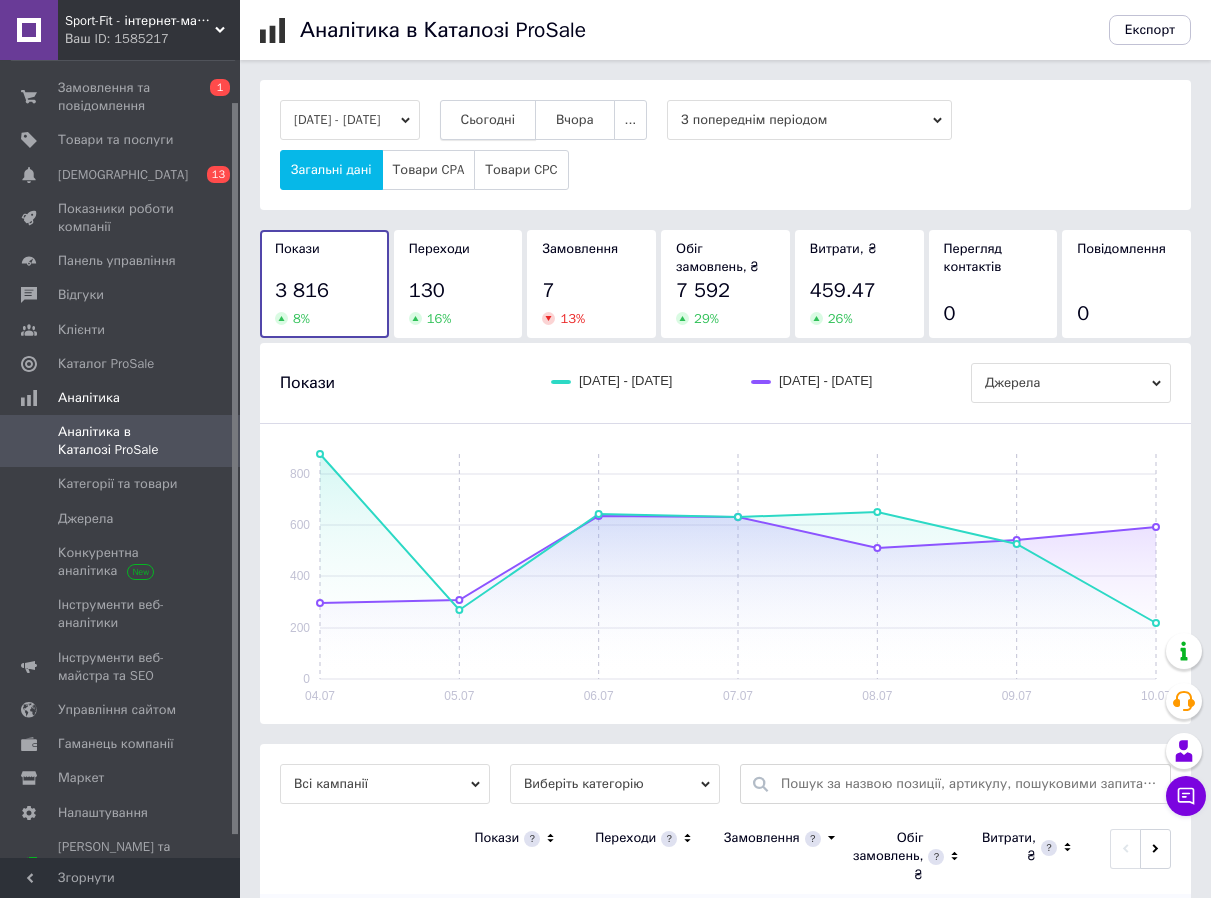 click on "Сьогодні" at bounding box center (488, 120) 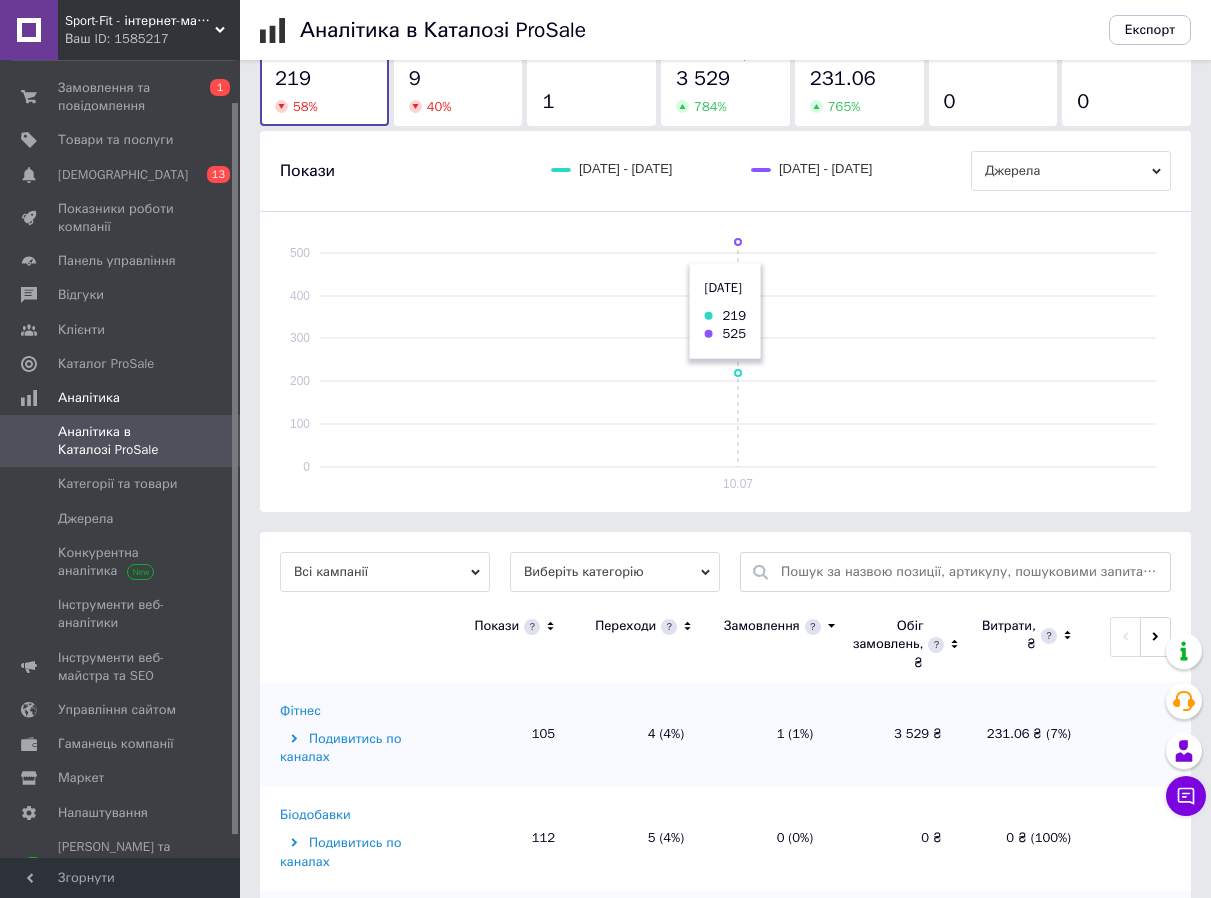 scroll, scrollTop: 454, scrollLeft: 0, axis: vertical 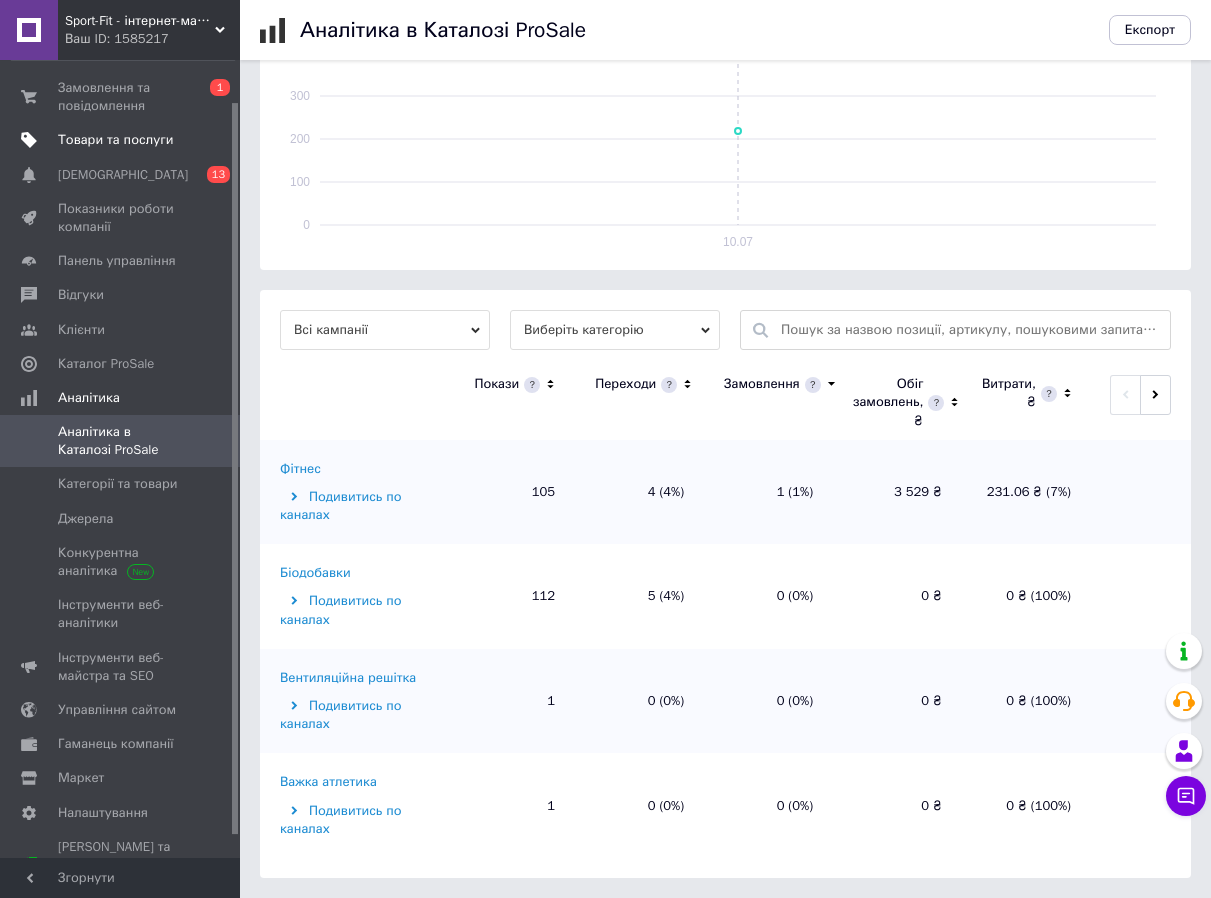 click on "Товари та послуги" at bounding box center [115, 140] 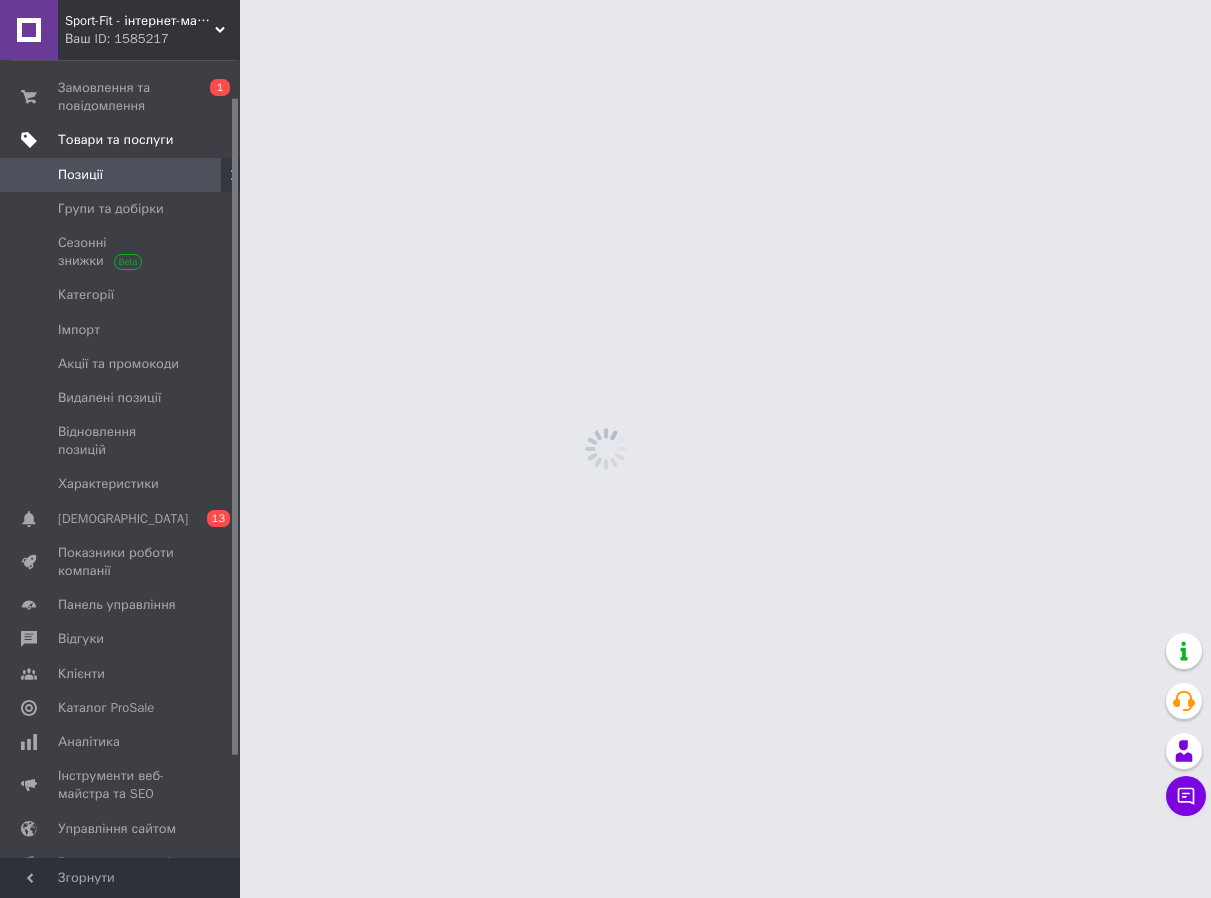 scroll, scrollTop: 0, scrollLeft: 0, axis: both 